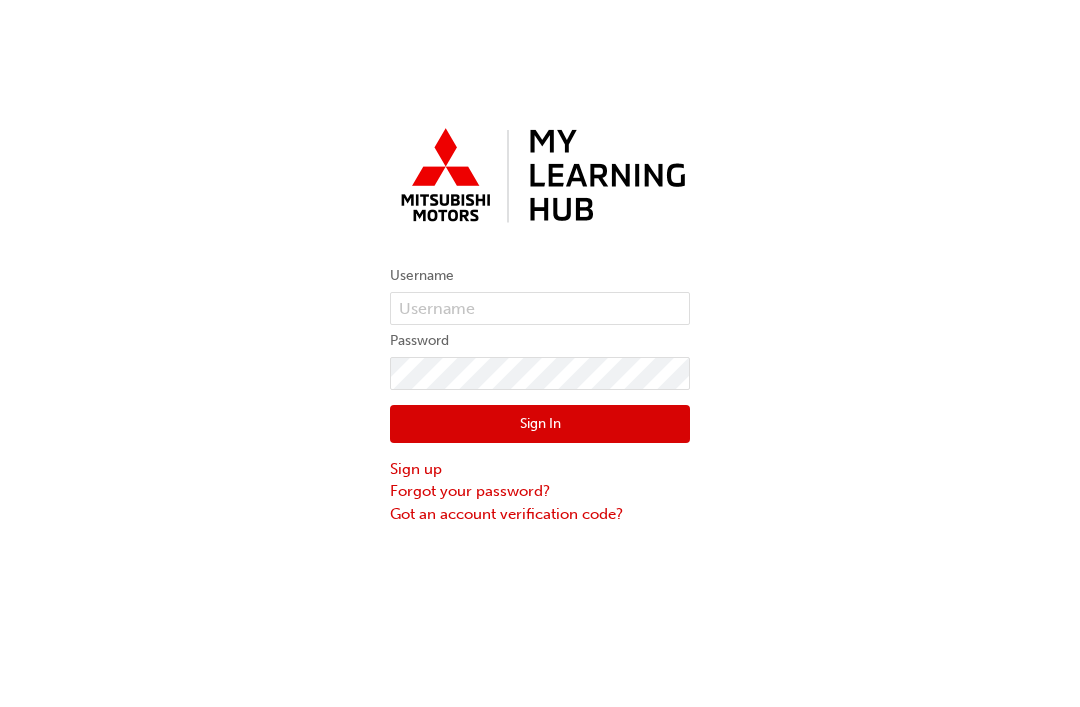 scroll, scrollTop: 24, scrollLeft: 0, axis: vertical 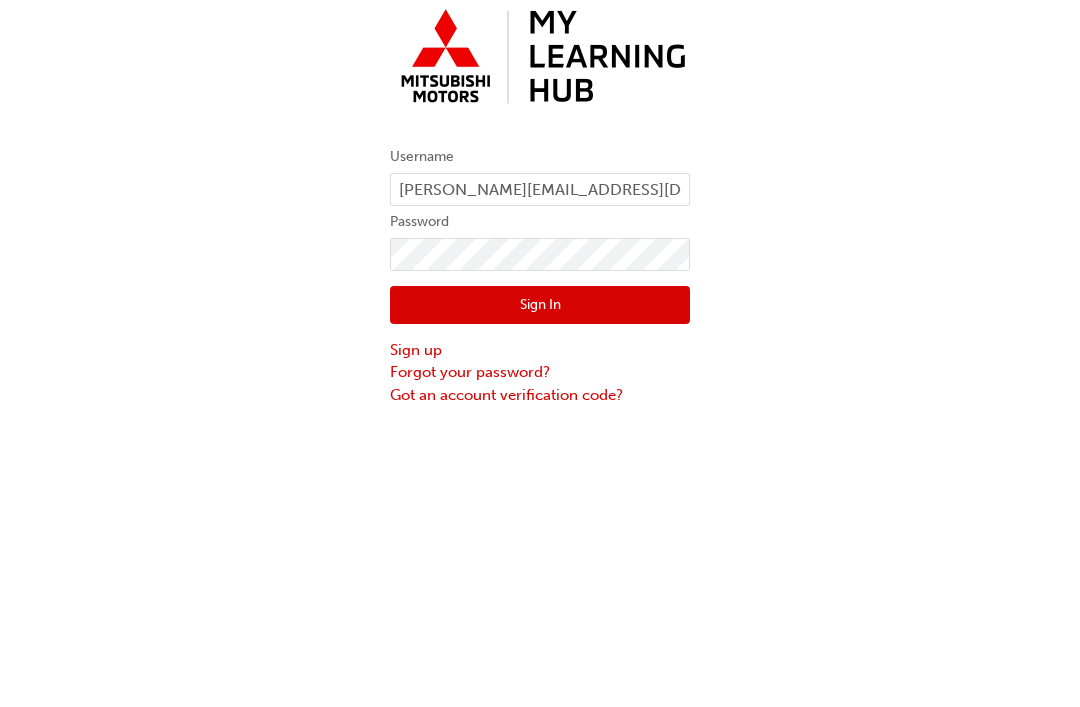 type on "[PERSON_NAME][EMAIL_ADDRESS][DOMAIN_NAME]" 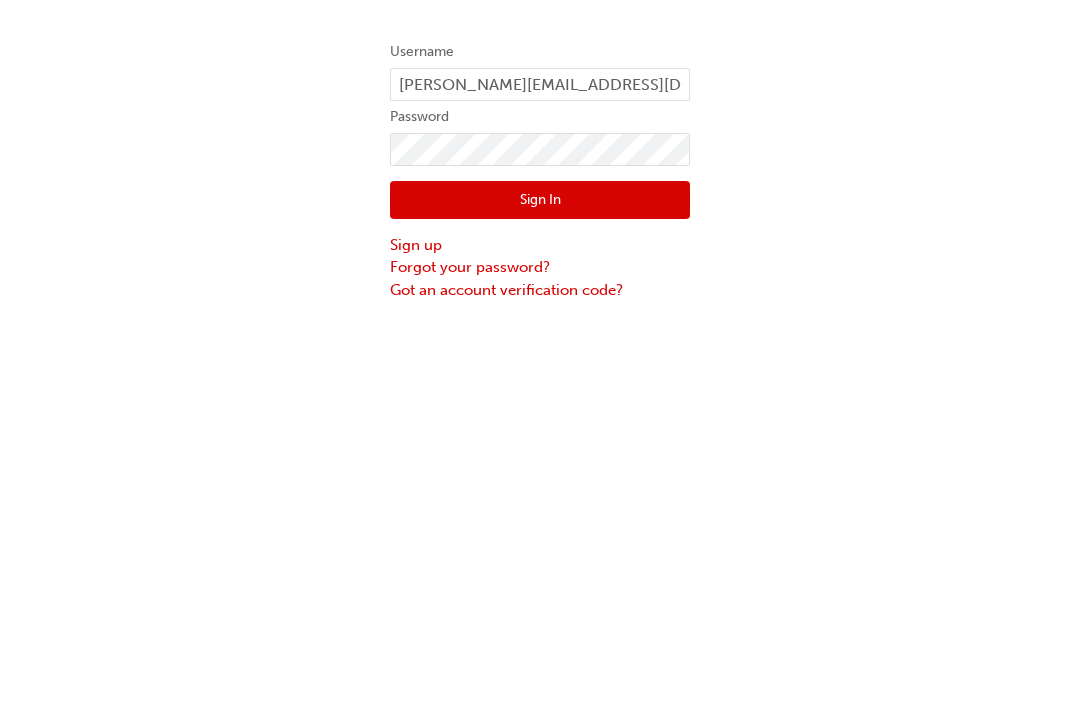 click on "Sign In" at bounding box center (540, 424) 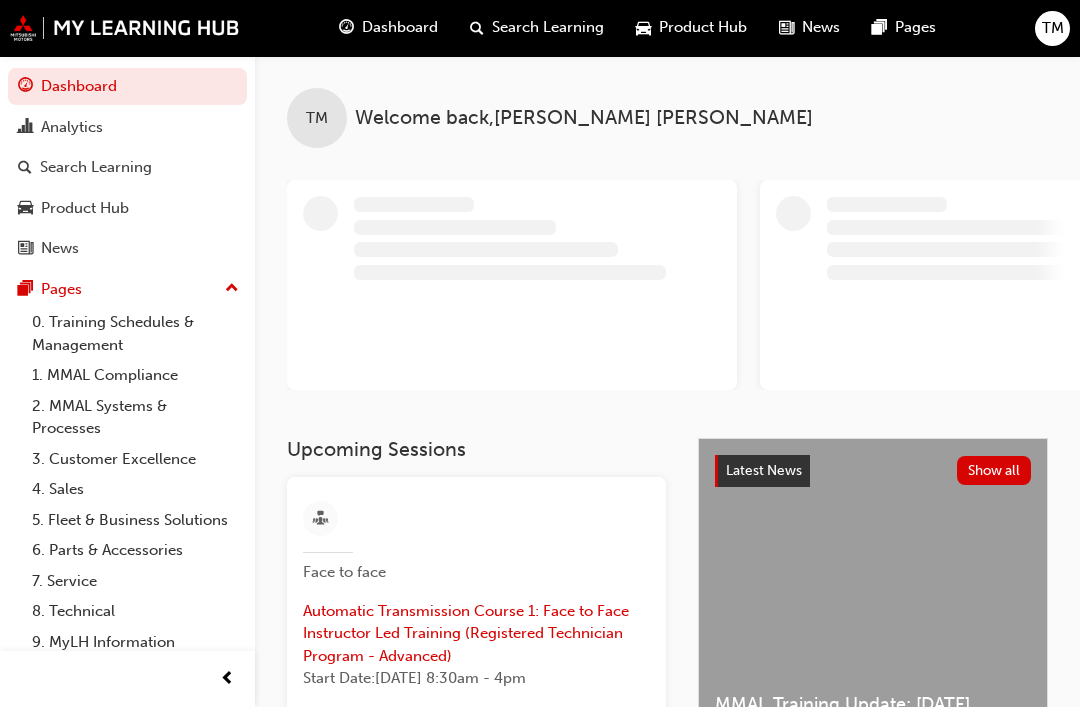 click on "Search Learning" at bounding box center (548, 28) 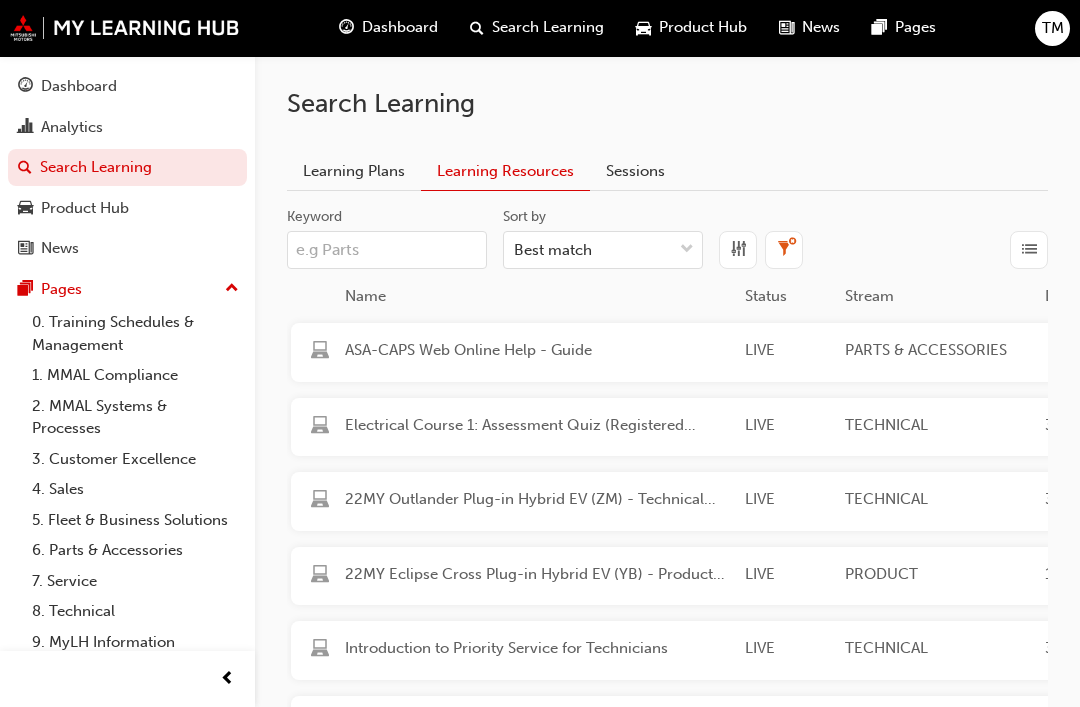 click on "Keyword" at bounding box center [387, 250] 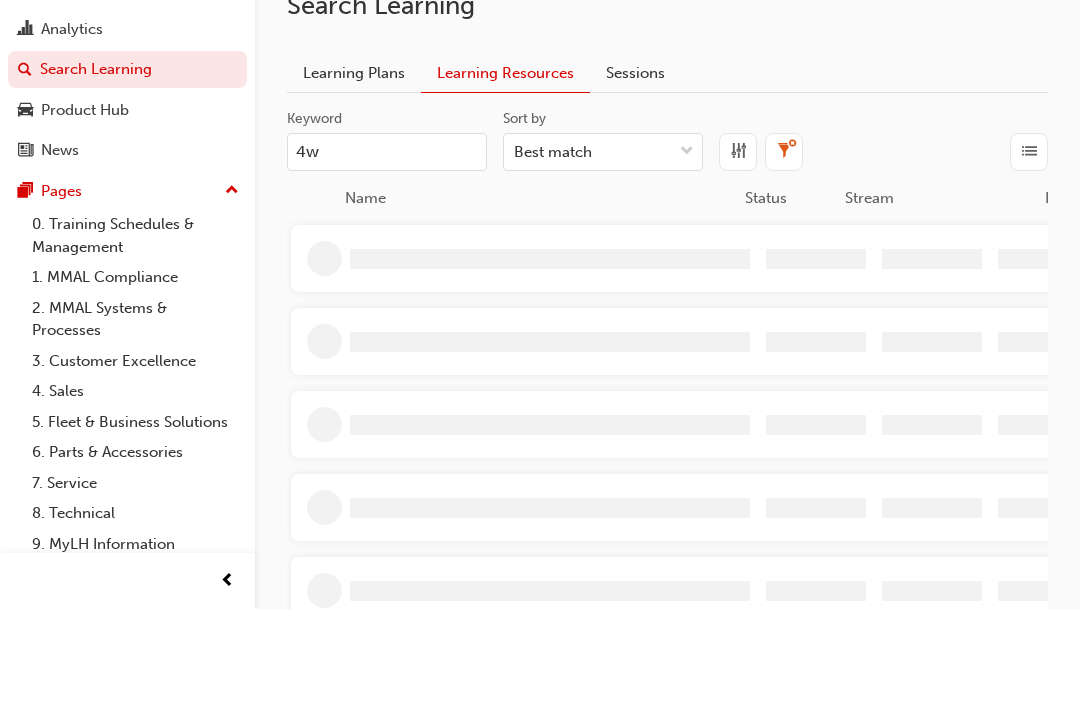 type on "4wd" 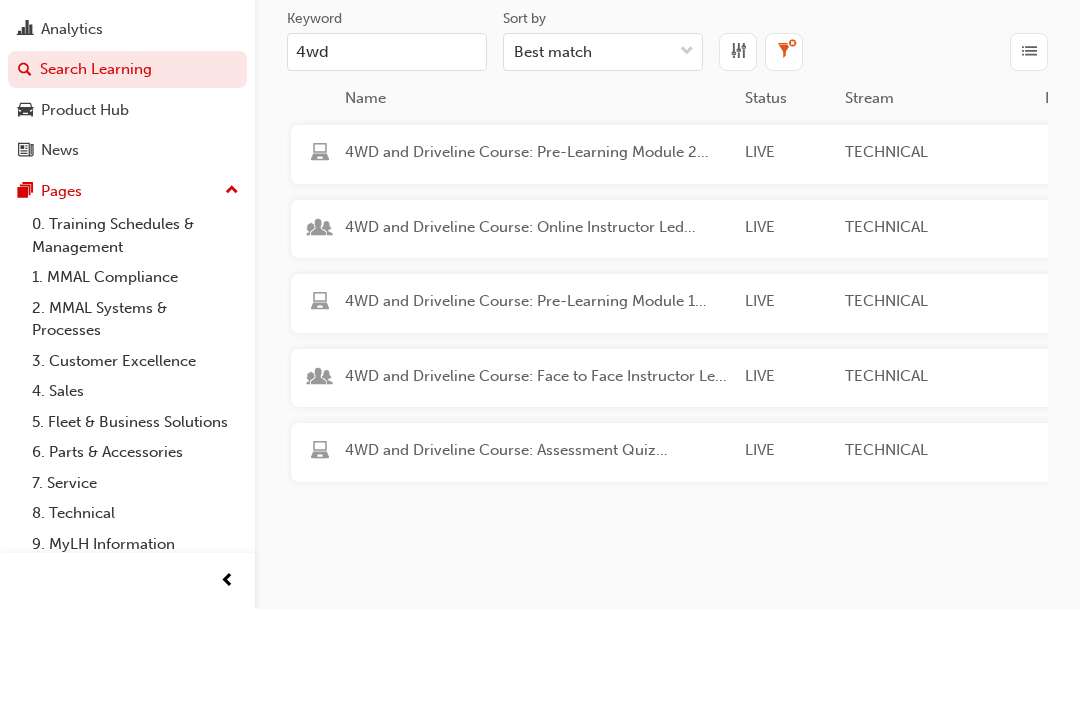 scroll, scrollTop: 98, scrollLeft: 0, axis: vertical 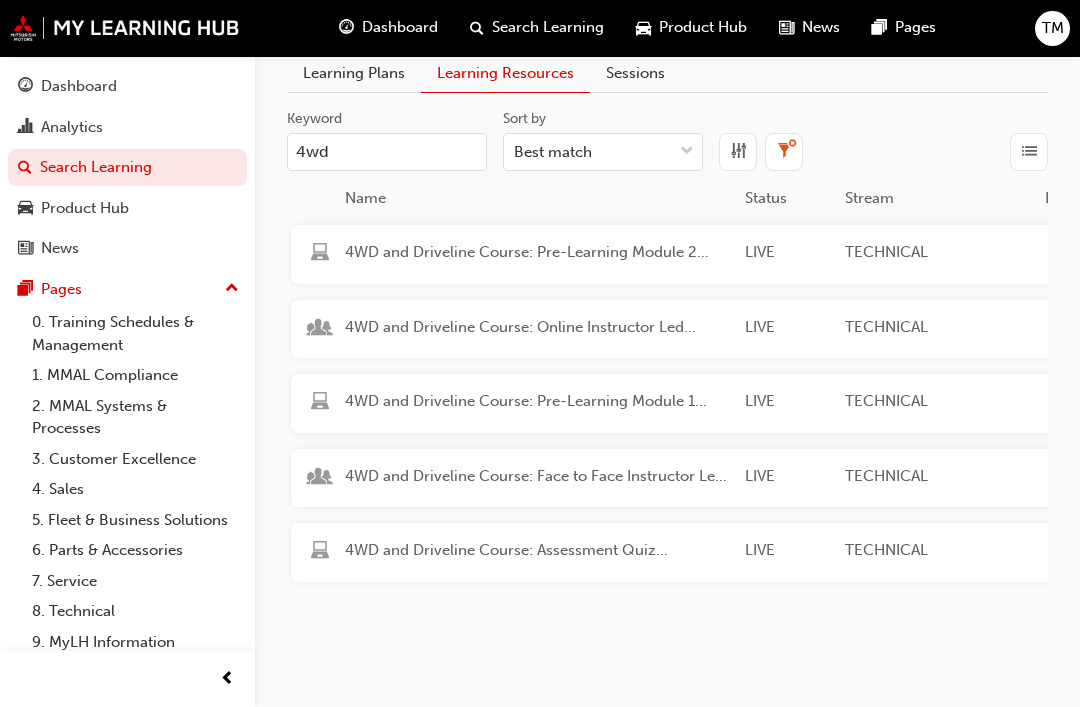 click on "4WD and Driveline Course: Assessment Quiz (Registered Technician Program) LIVE TECHNICAL TC_RT4WD_QZ This assessment quiz allows you to demonstrate your knowledge of the content and concepts covered in the 4WD and Driveline Course instructor led sessions." at bounding box center (1047, 552) 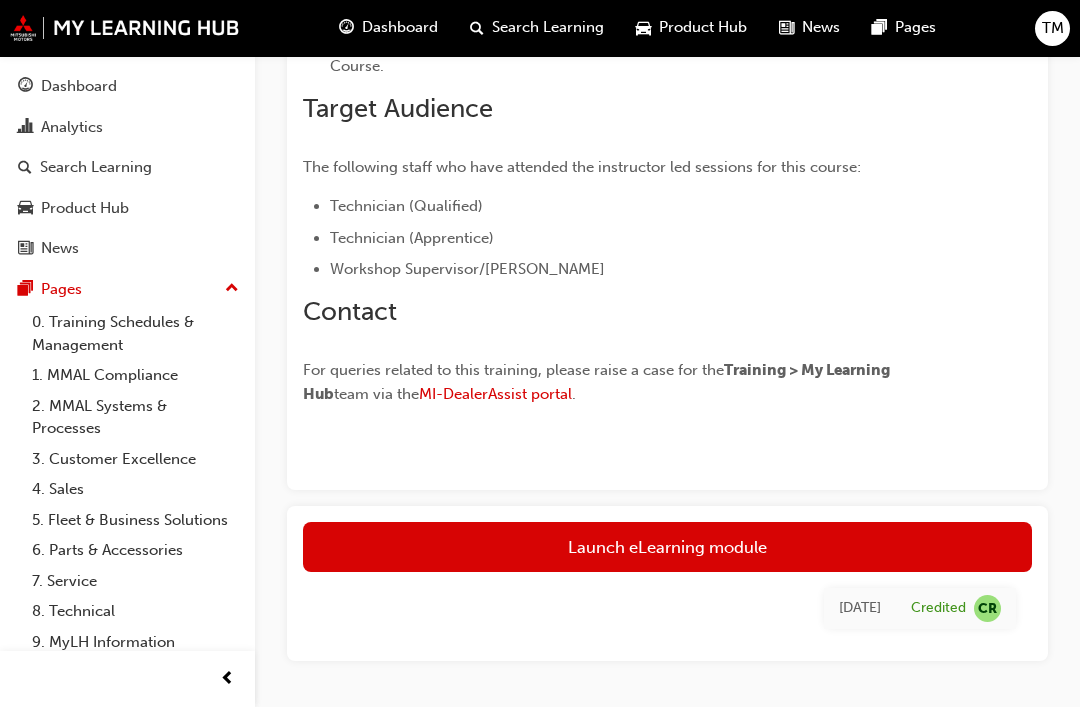 scroll, scrollTop: 530, scrollLeft: 0, axis: vertical 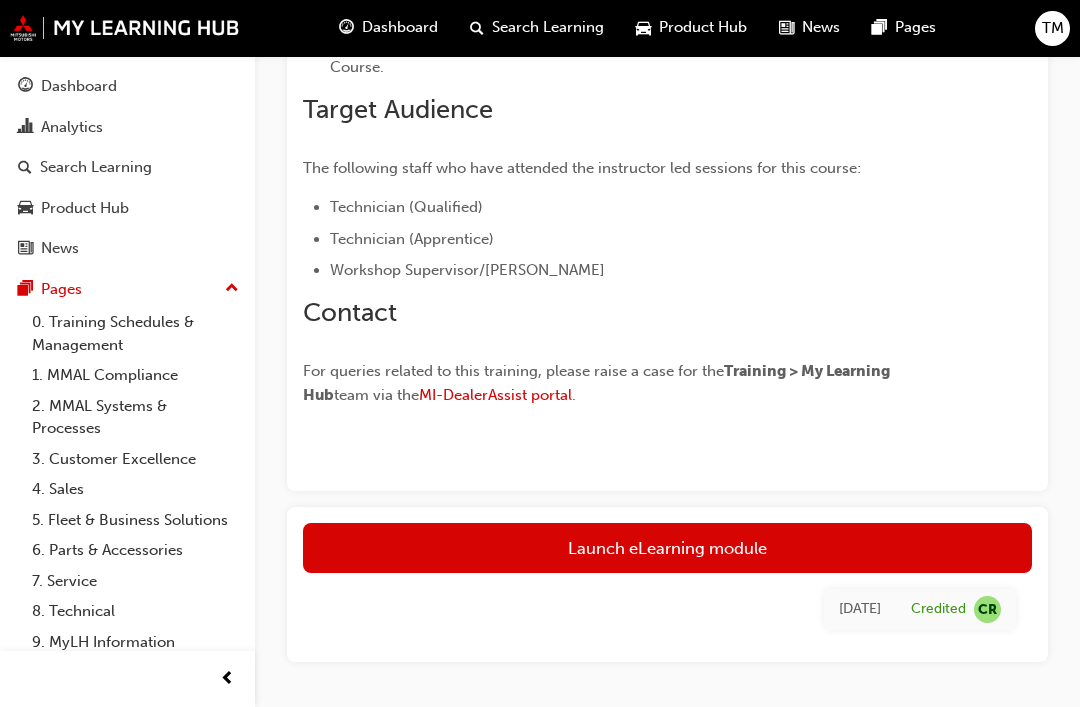 click on "Launch eLearning module" at bounding box center [667, 548] 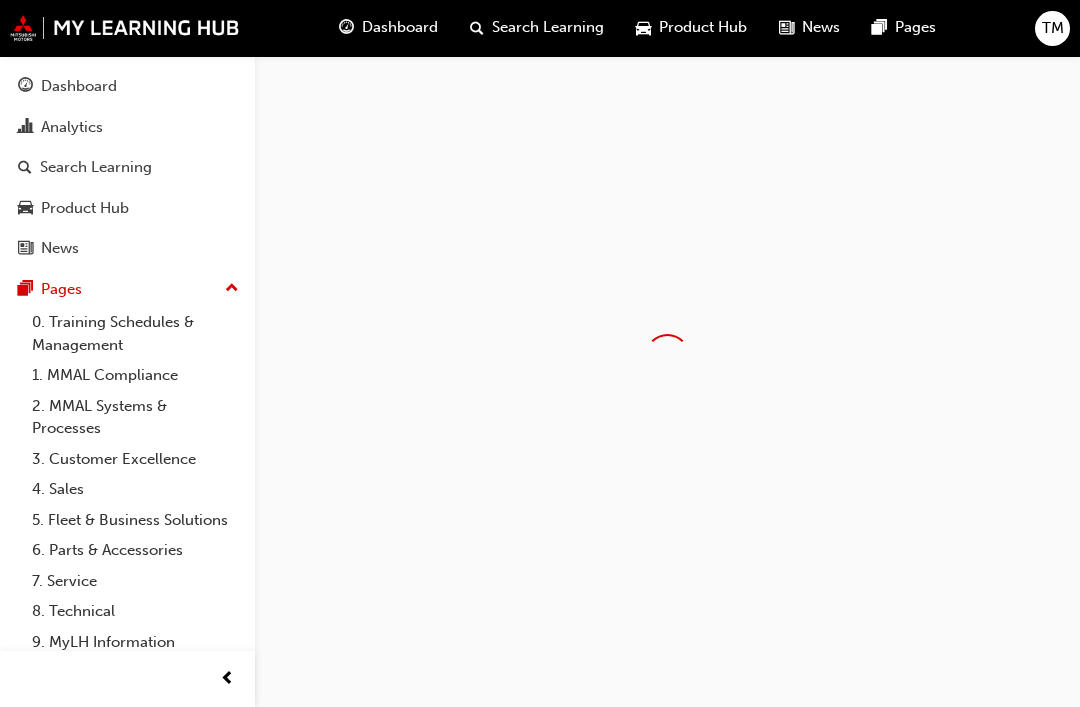 scroll, scrollTop: 0, scrollLeft: 0, axis: both 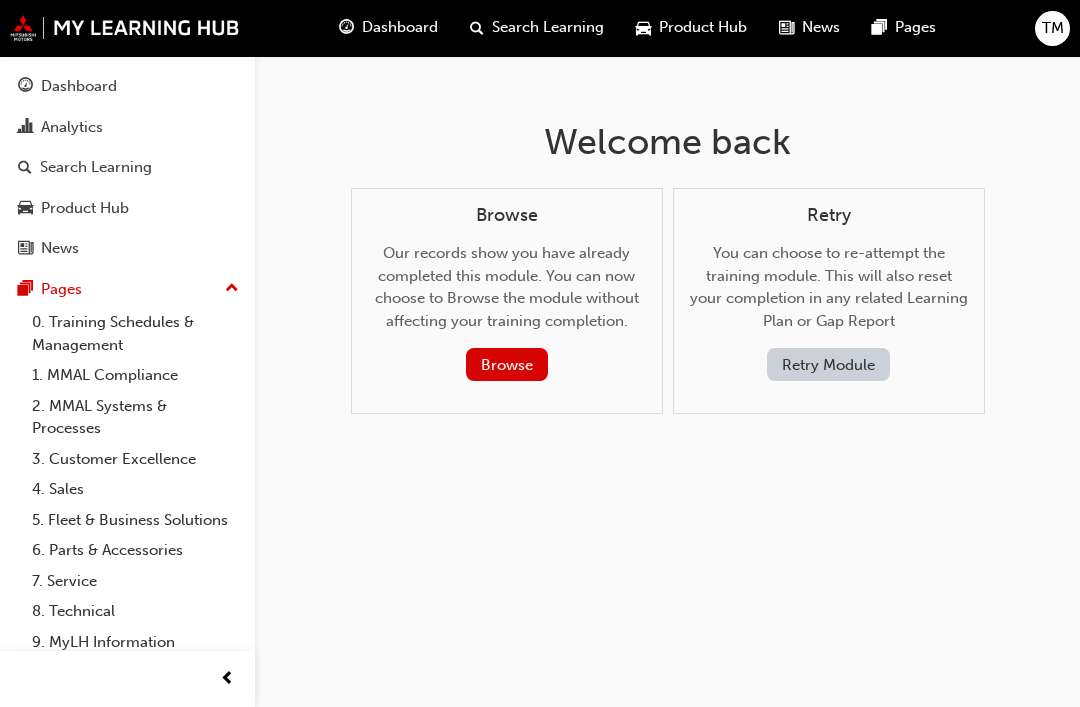 click on "Welcome back Browse Our records show you have already completed this module. You can now choose to Browse the module without affecting your training completion. Browse Retry You can choose to re-attempt the training module. This will also reset your completion in any related Learning Plan or Gap Report Retry Module" at bounding box center [540, 353] 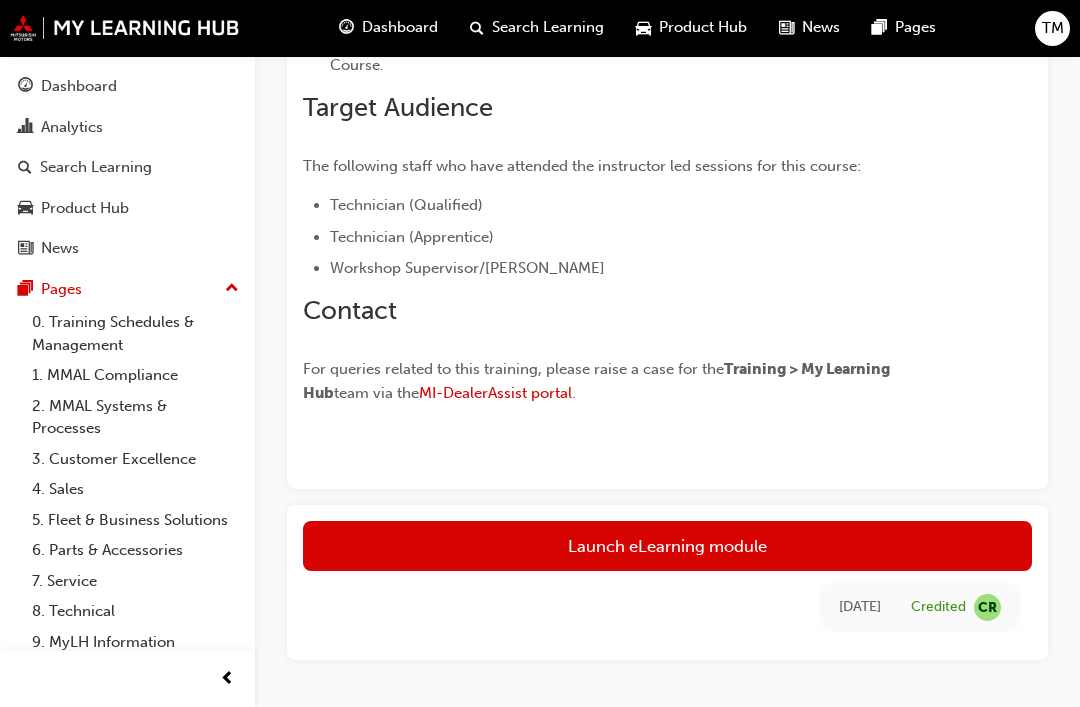 scroll, scrollTop: 530, scrollLeft: 0, axis: vertical 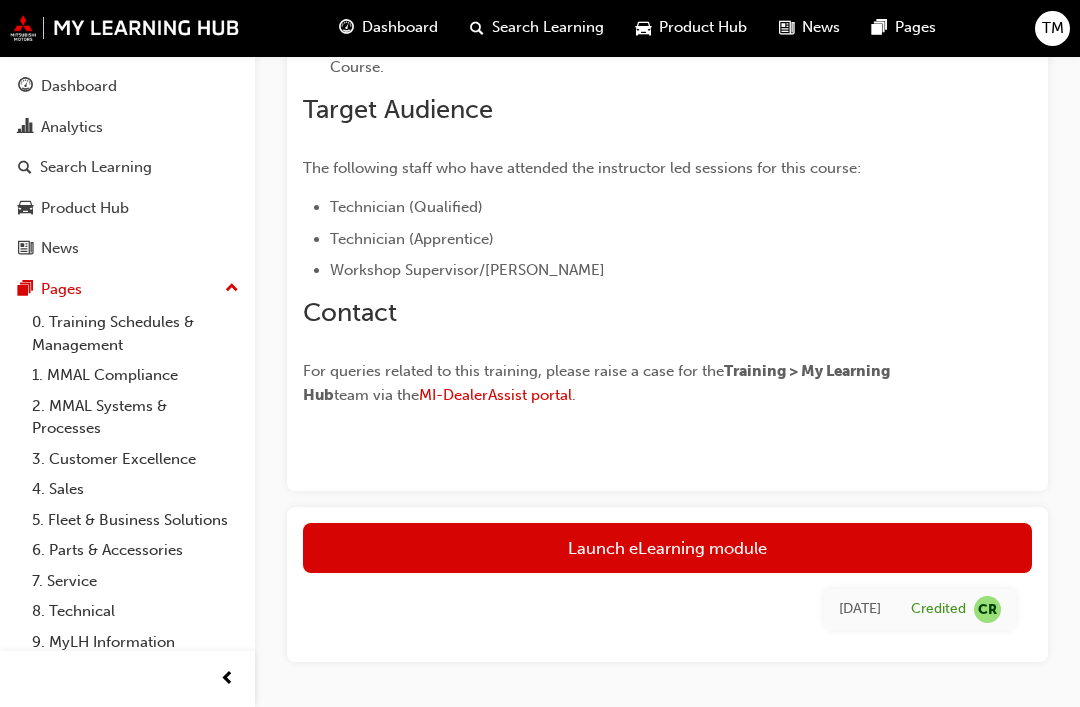 click on "Launch eLearning module" at bounding box center [667, 548] 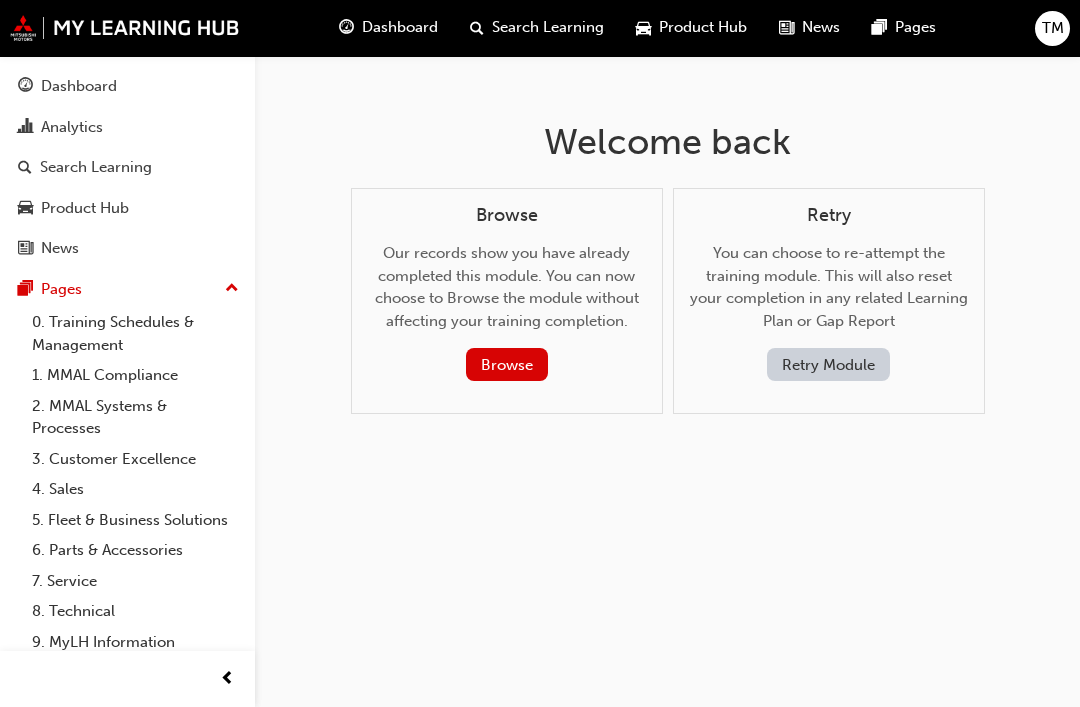scroll, scrollTop: 0, scrollLeft: 0, axis: both 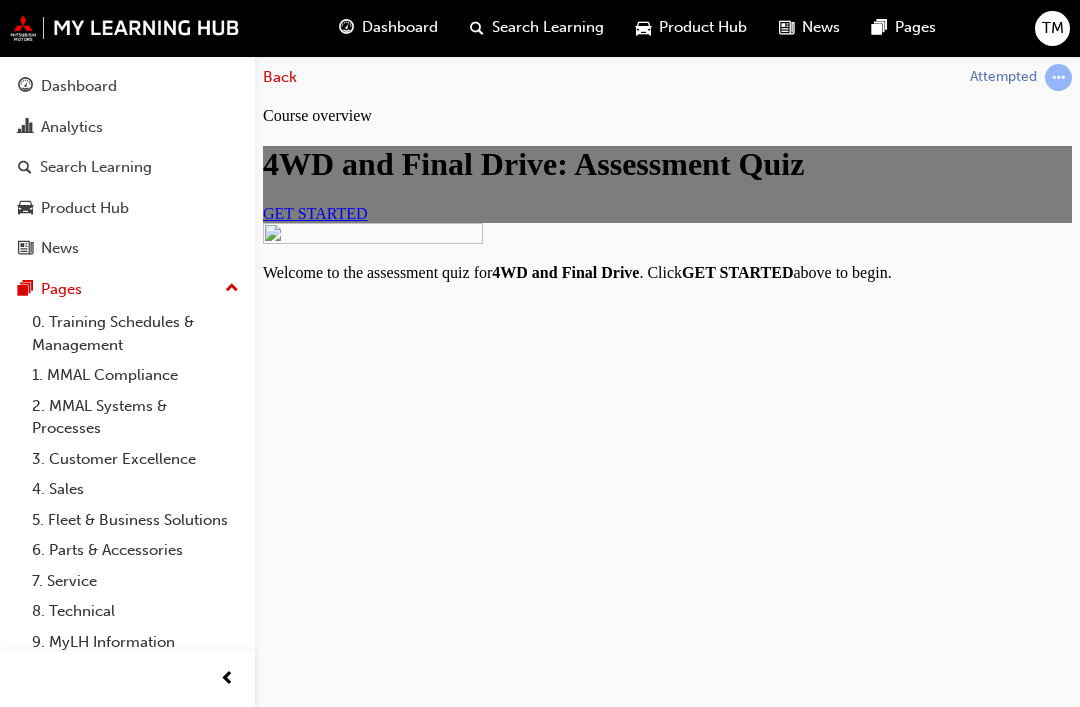 click on "GET STARTED" at bounding box center (315, 213) 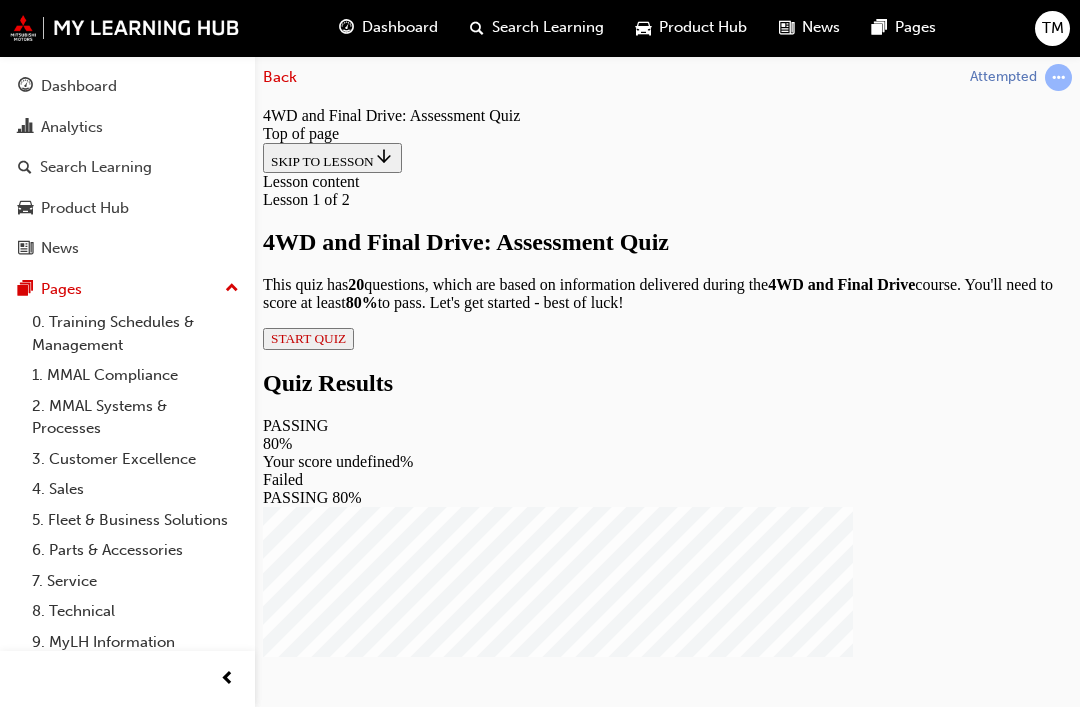 click on "START QUIZ" at bounding box center [308, 338] 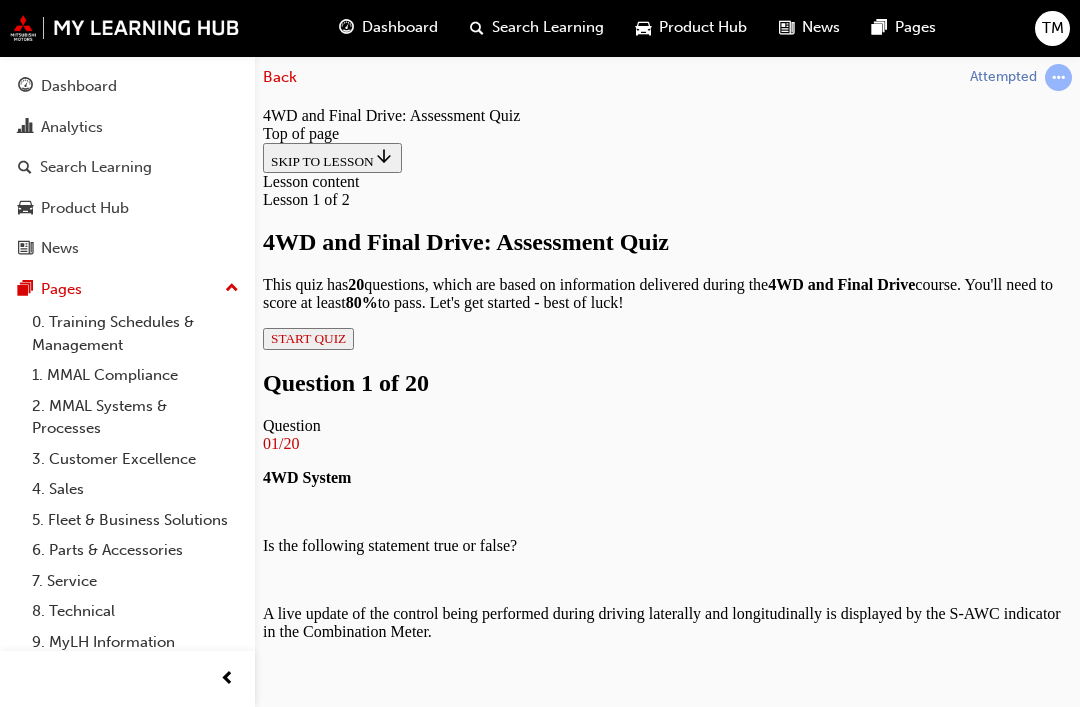 scroll, scrollTop: 166, scrollLeft: 0, axis: vertical 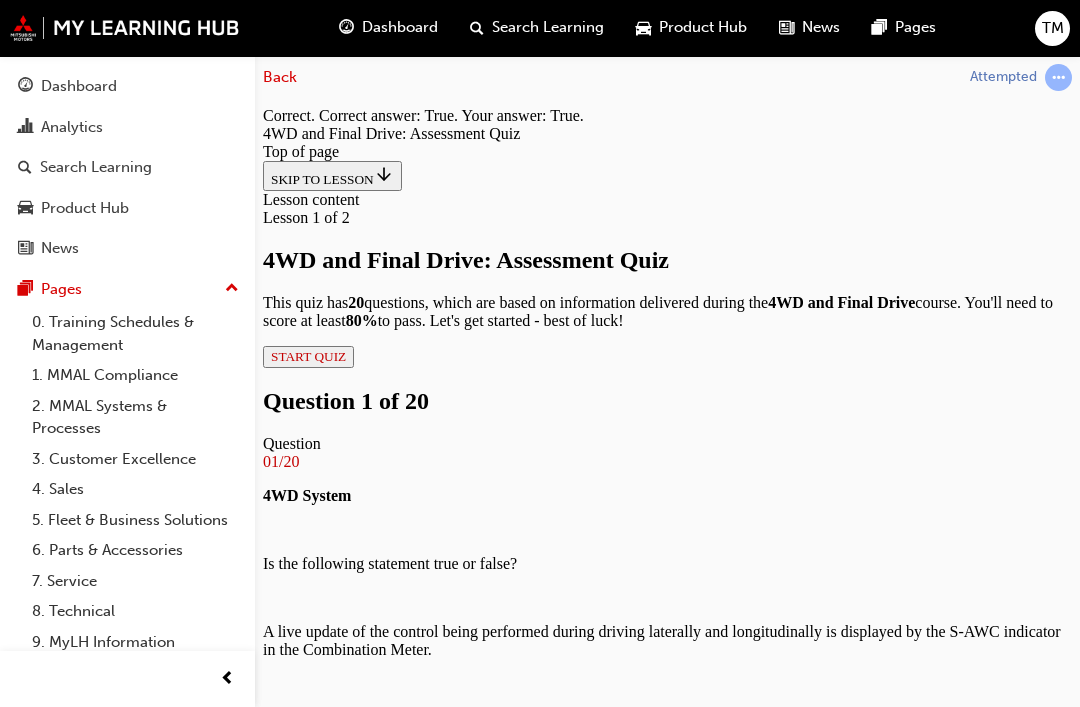 click on "NEXT" at bounding box center [289, 3726] 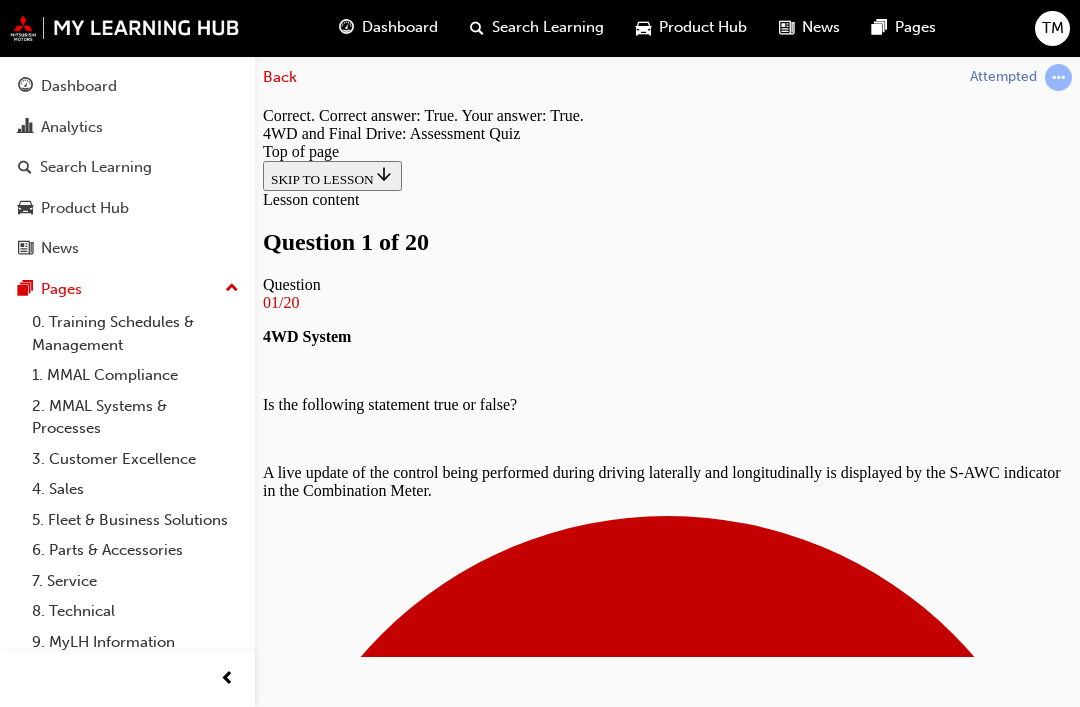 click at bounding box center [667, 4578] 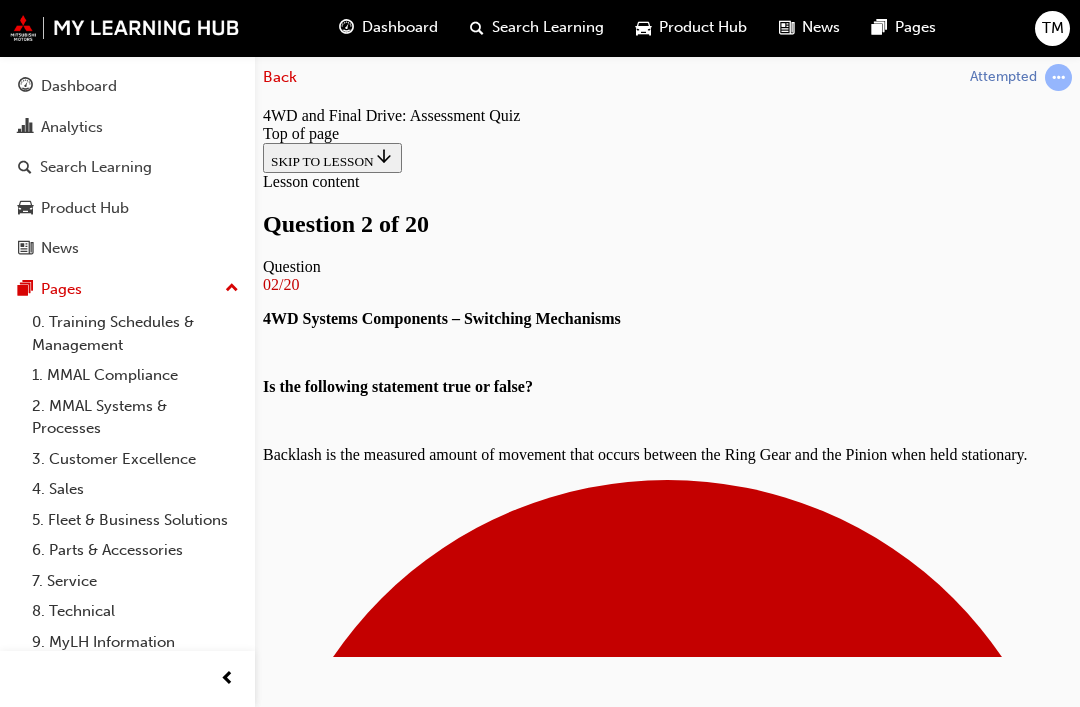 scroll, scrollTop: 356, scrollLeft: 0, axis: vertical 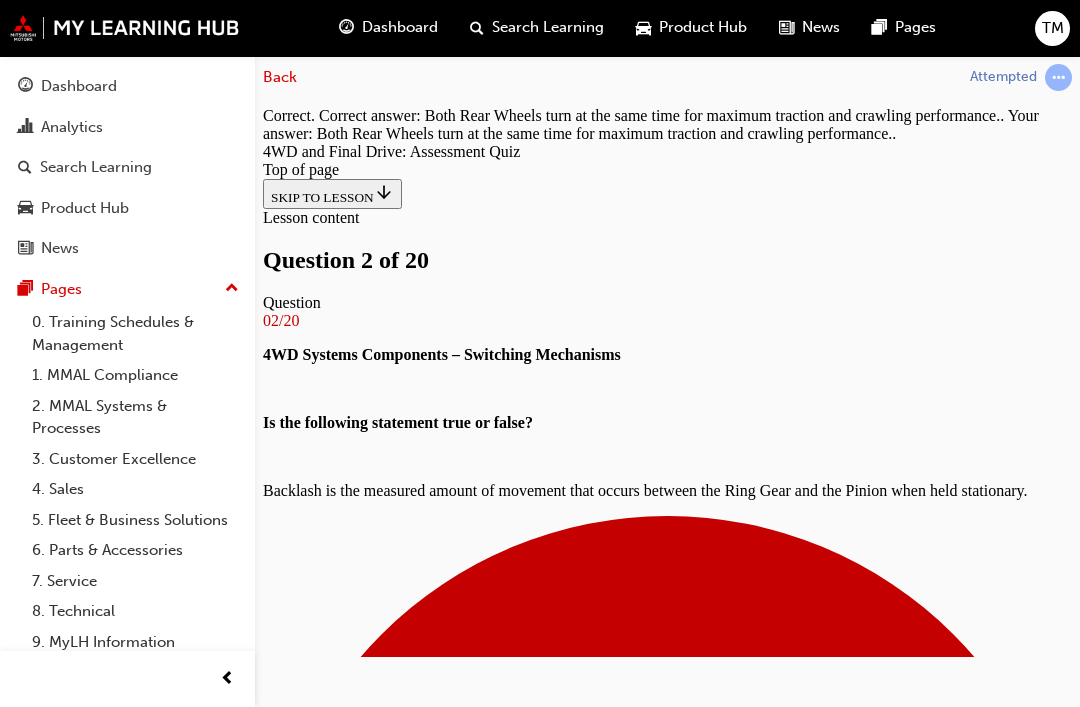 click on "NEXT" at bounding box center (289, 9868) 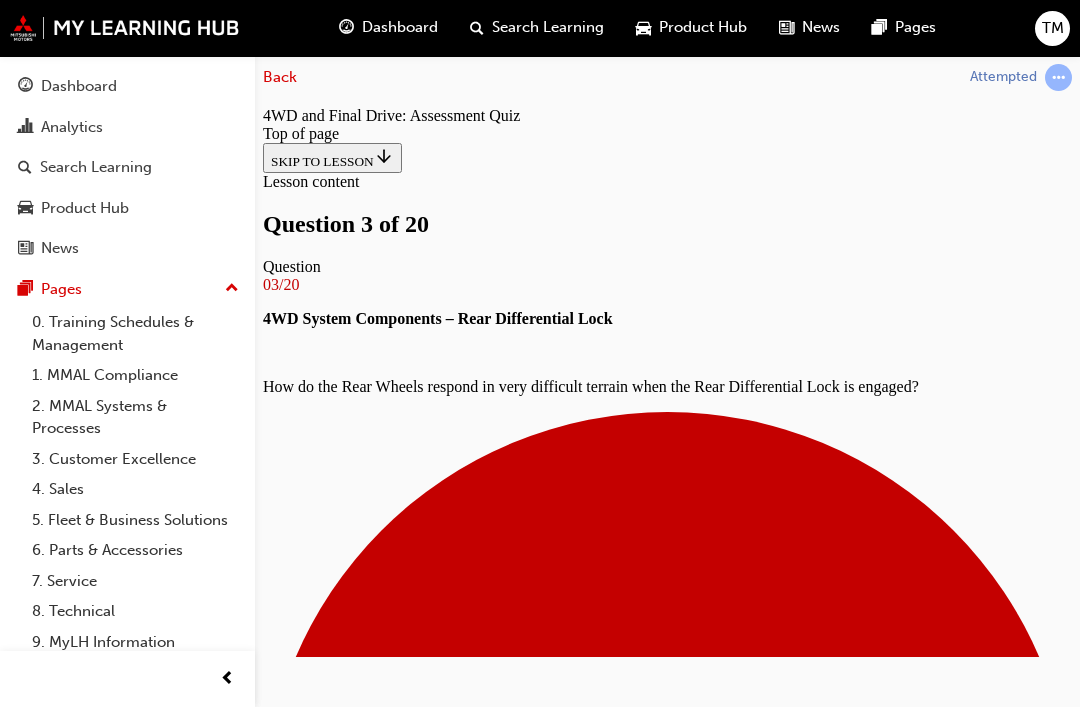 scroll, scrollTop: 230, scrollLeft: 0, axis: vertical 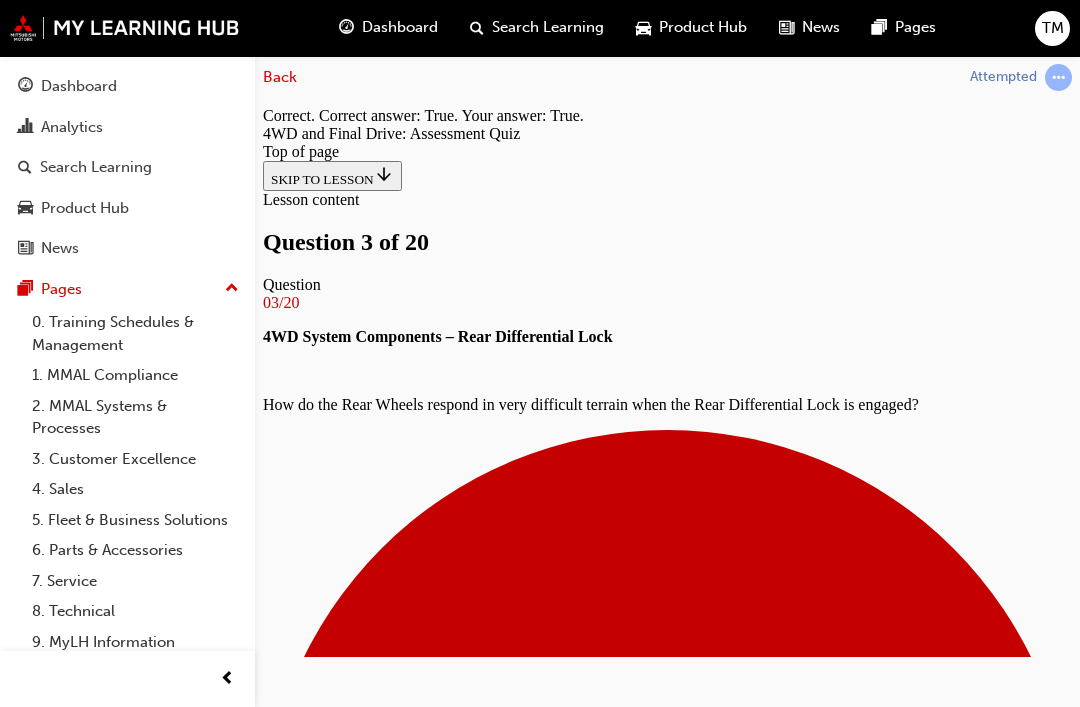 click on "NEXT" at bounding box center (289, 9850) 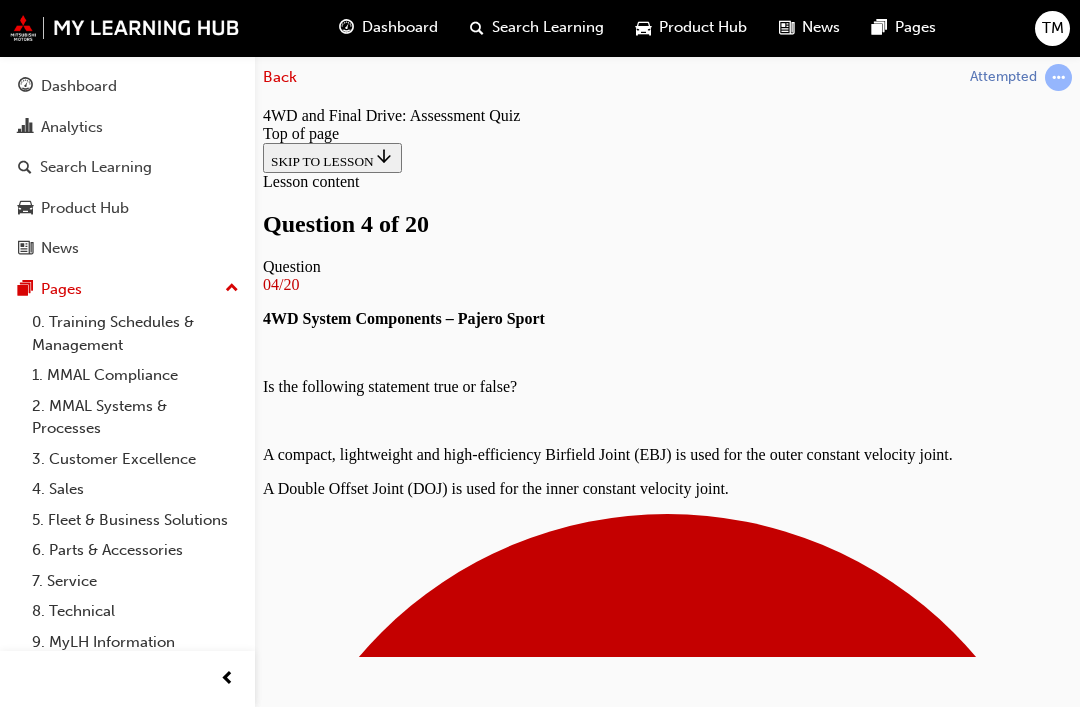 scroll, scrollTop: 393, scrollLeft: 0, axis: vertical 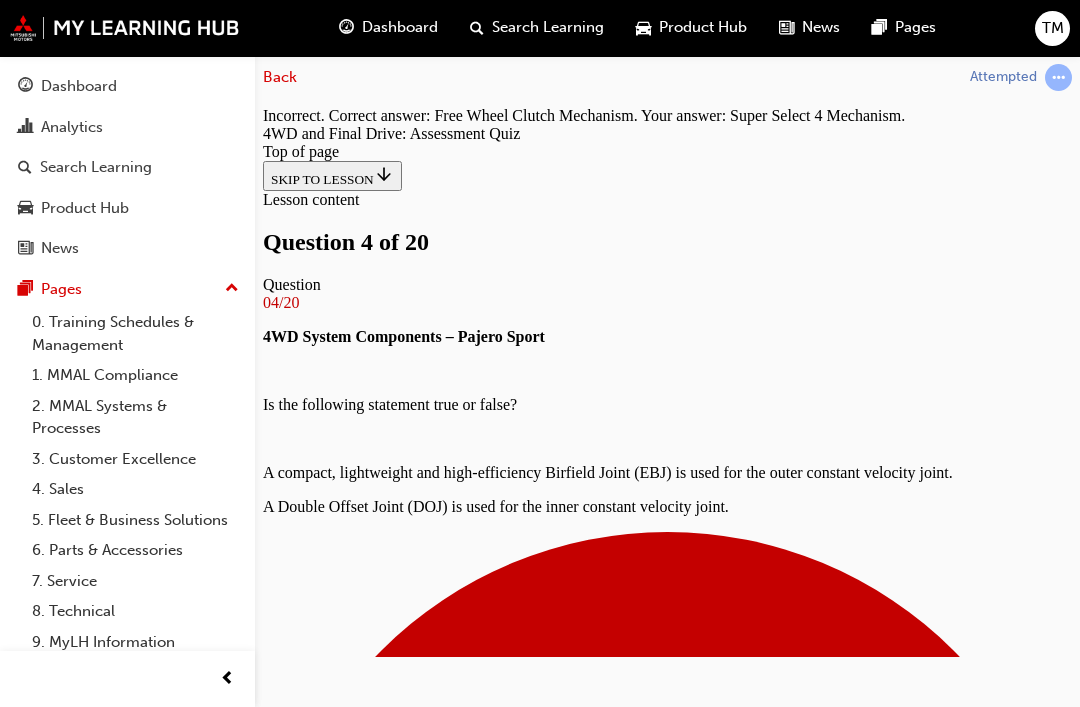 click at bounding box center (667, 4562) 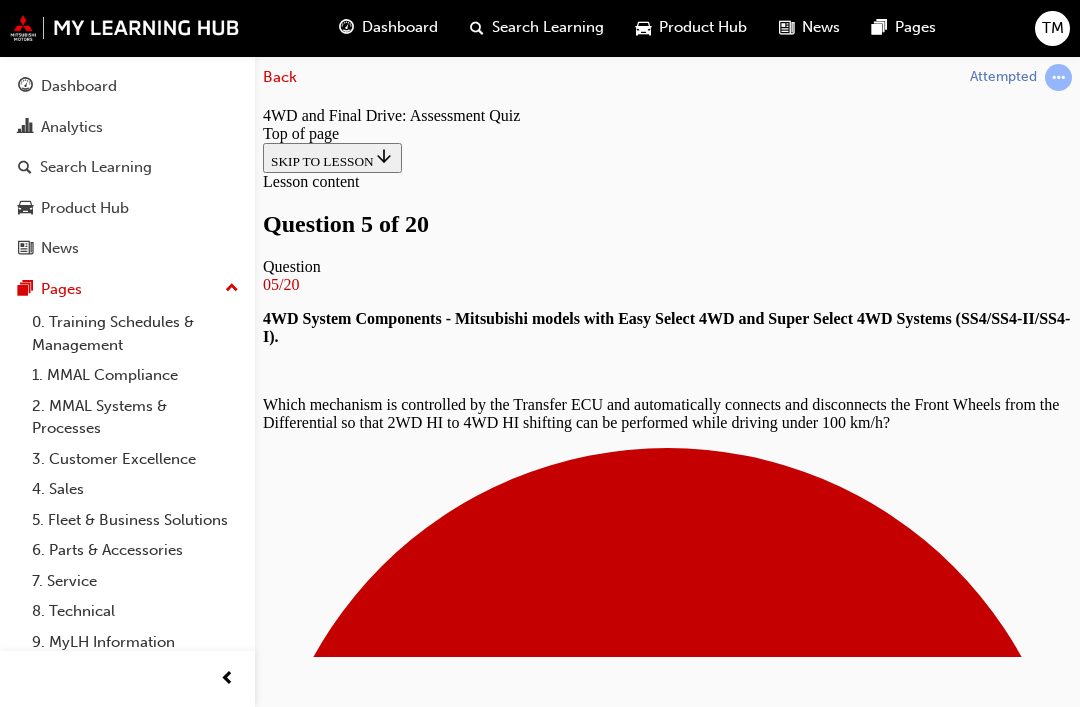 scroll, scrollTop: 378, scrollLeft: 0, axis: vertical 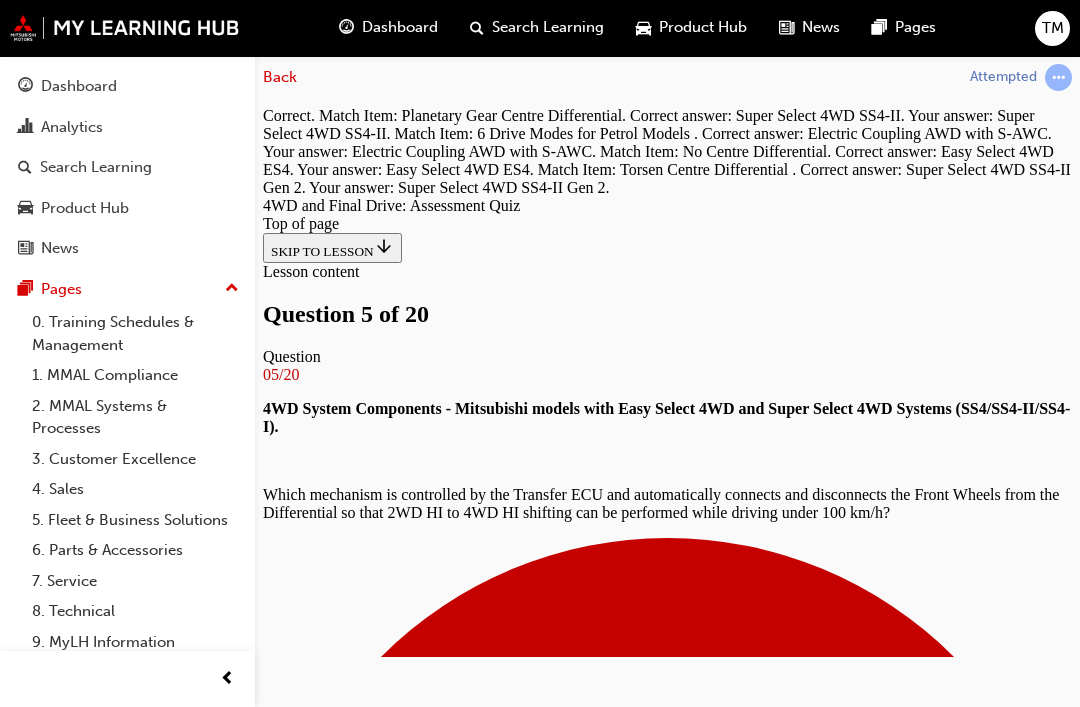 click on "NEXT" at bounding box center (289, 7781) 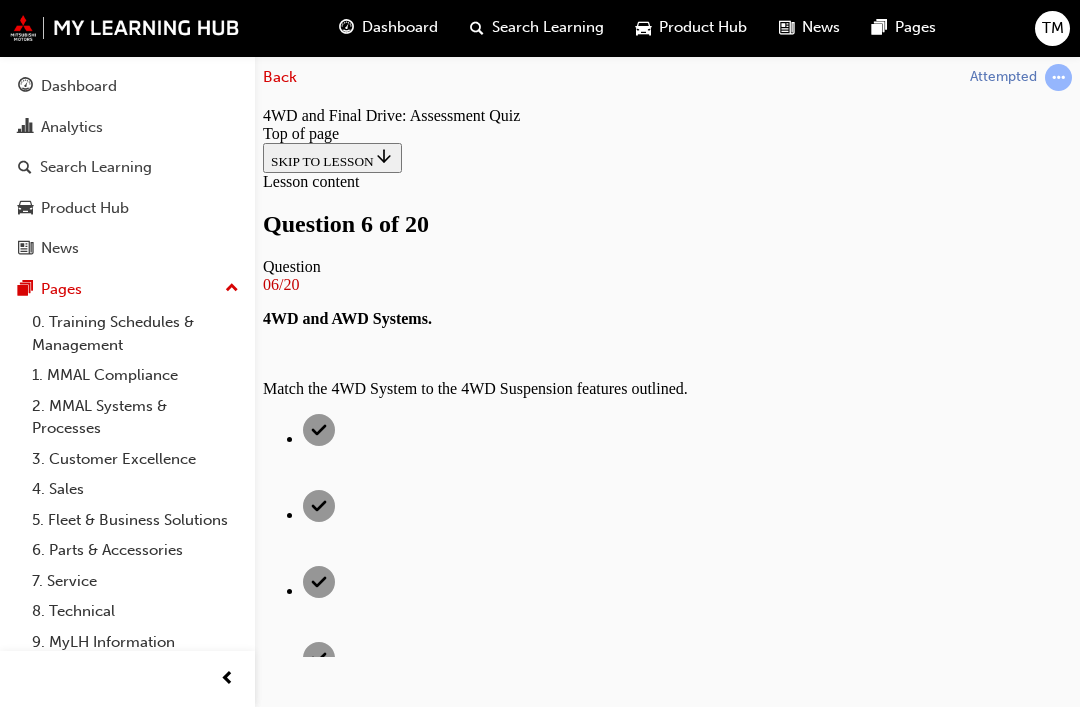 scroll, scrollTop: 241, scrollLeft: 0, axis: vertical 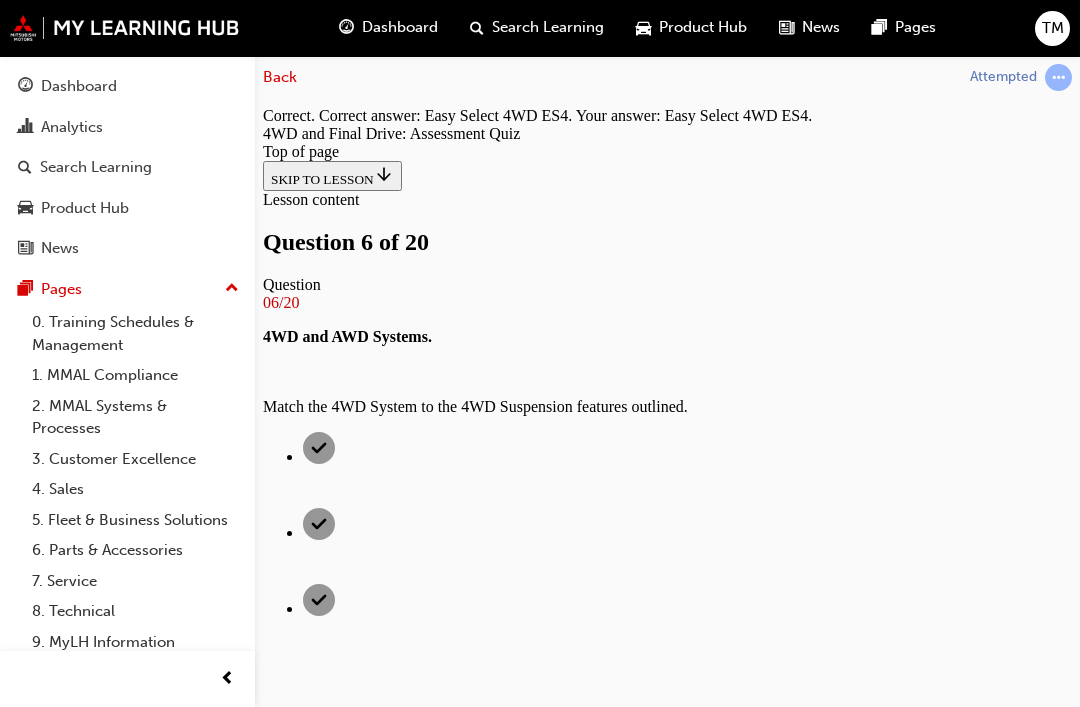 click on "NEXT" at bounding box center [289, 7727] 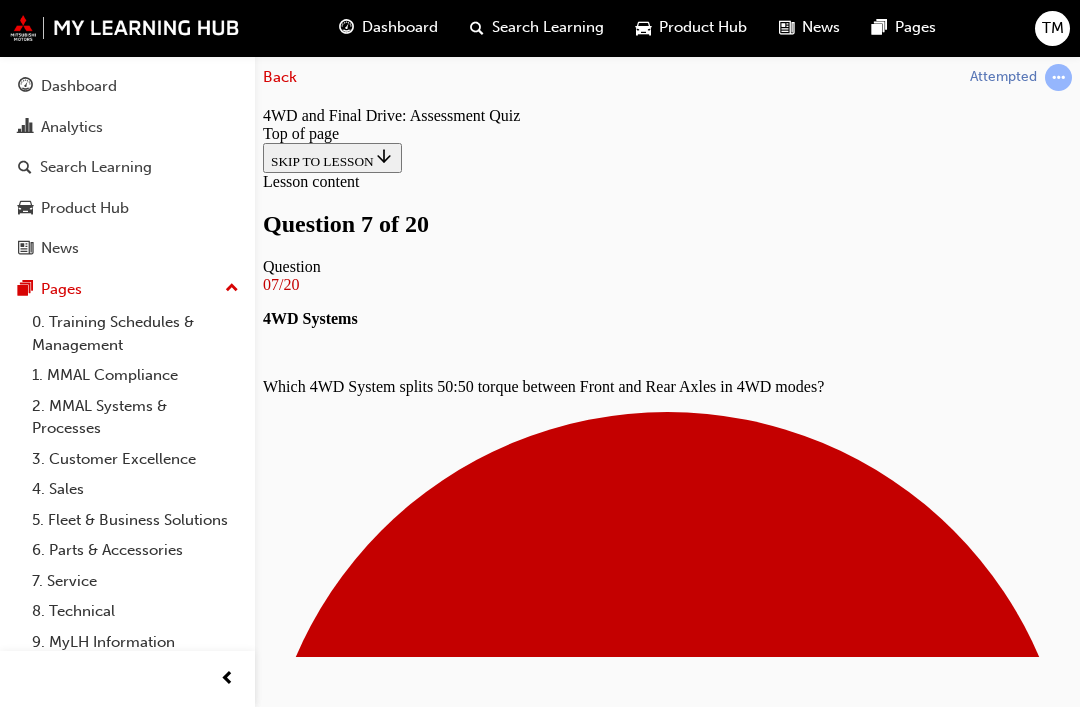 scroll, scrollTop: 221, scrollLeft: 0, axis: vertical 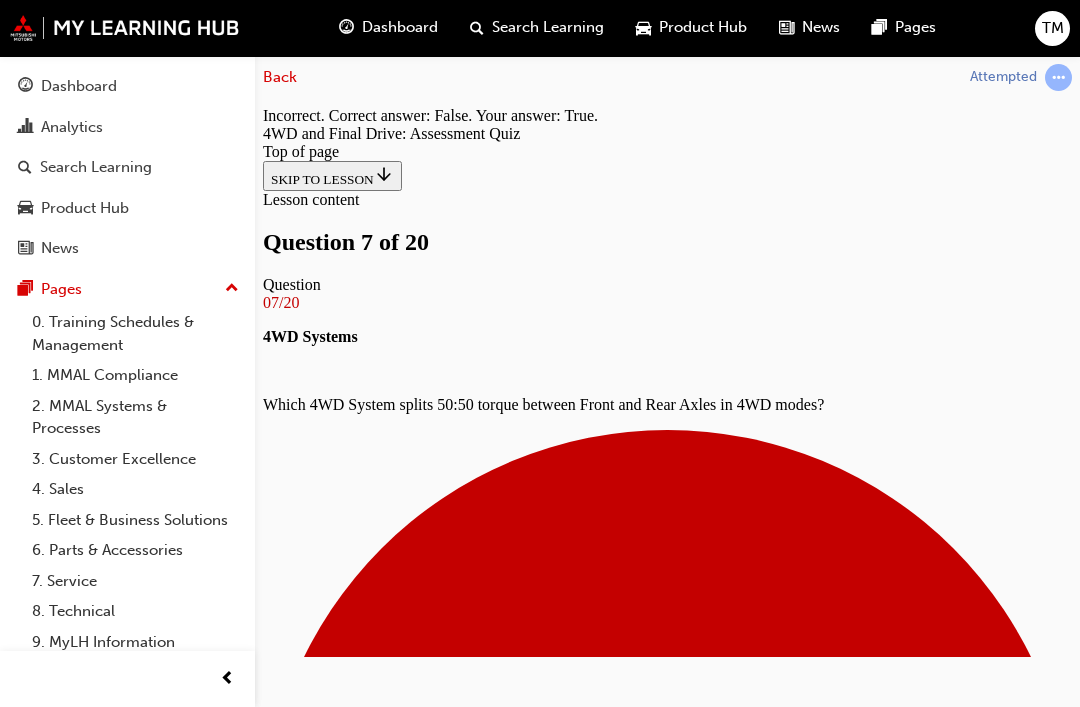 click on "NEXT" at bounding box center [289, 9816] 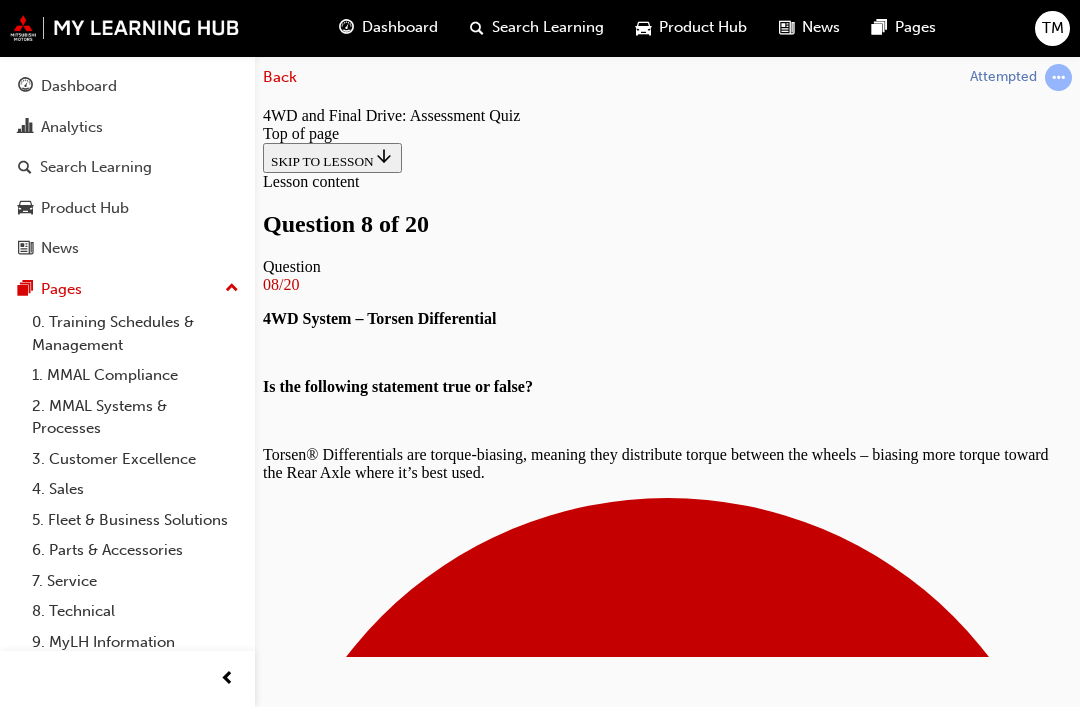 scroll, scrollTop: 244, scrollLeft: 0, axis: vertical 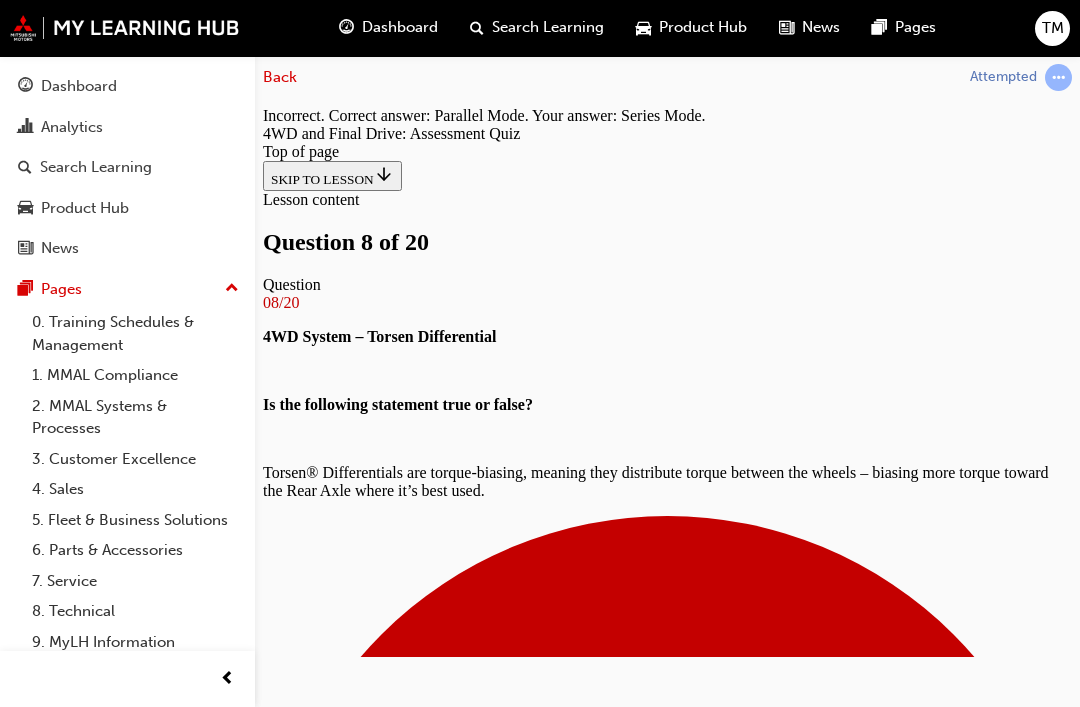 click on "NEXT" at bounding box center [289, 9780] 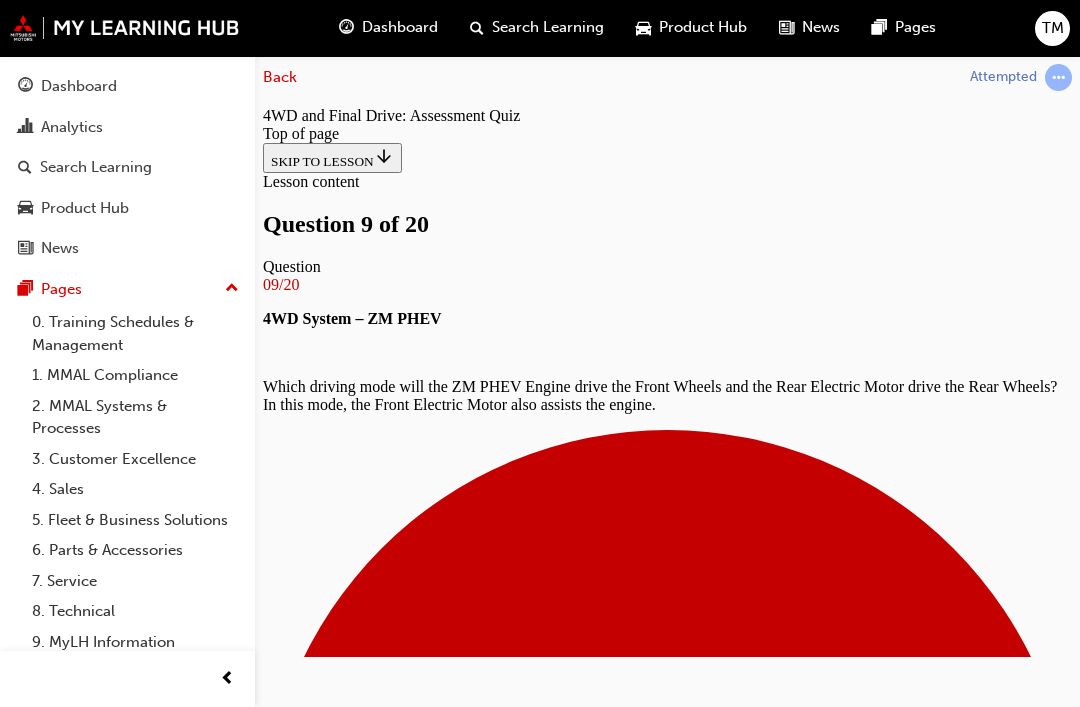 scroll, scrollTop: 448, scrollLeft: 0, axis: vertical 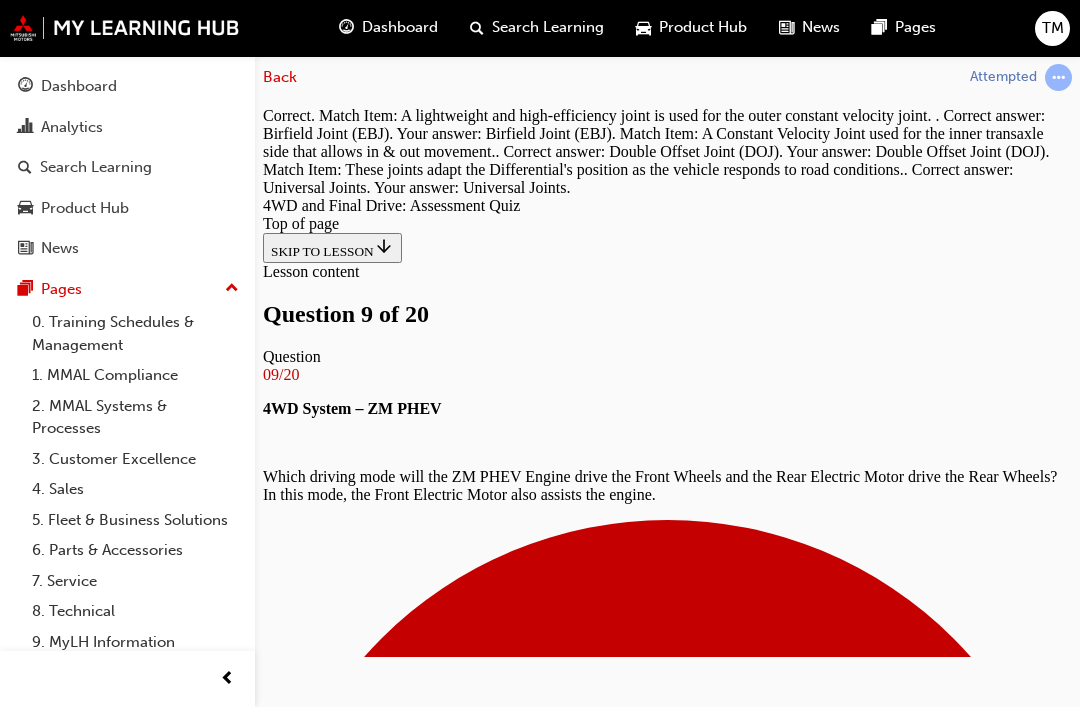 click on "NEXT" at bounding box center [289, 8095] 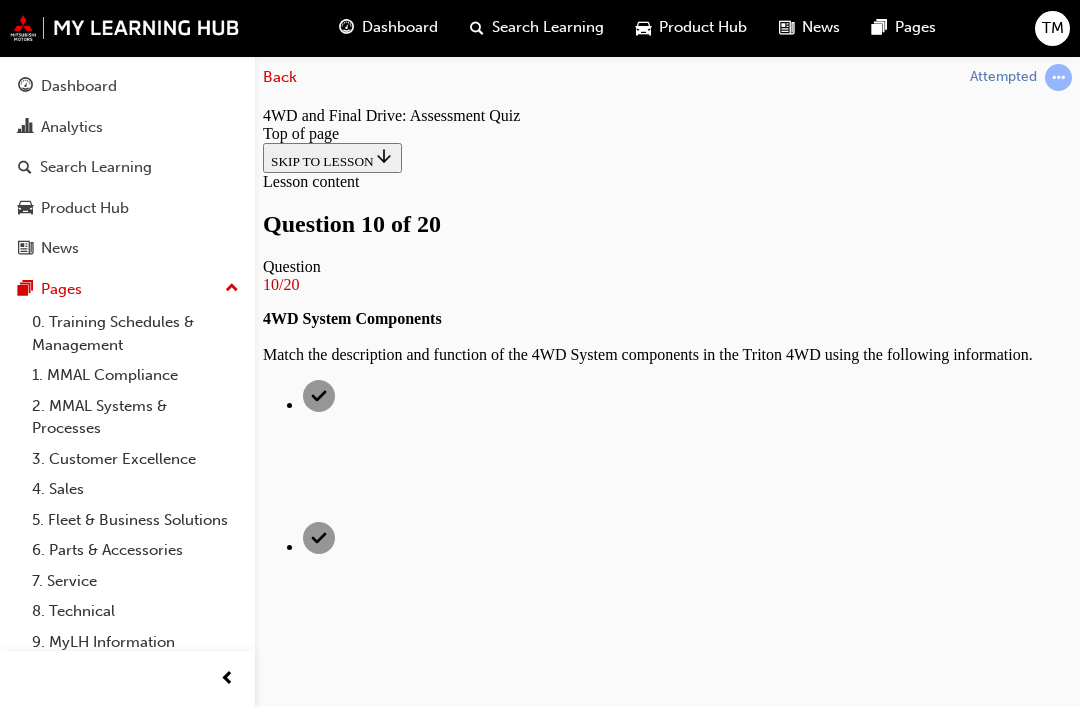 scroll, scrollTop: 405, scrollLeft: 0, axis: vertical 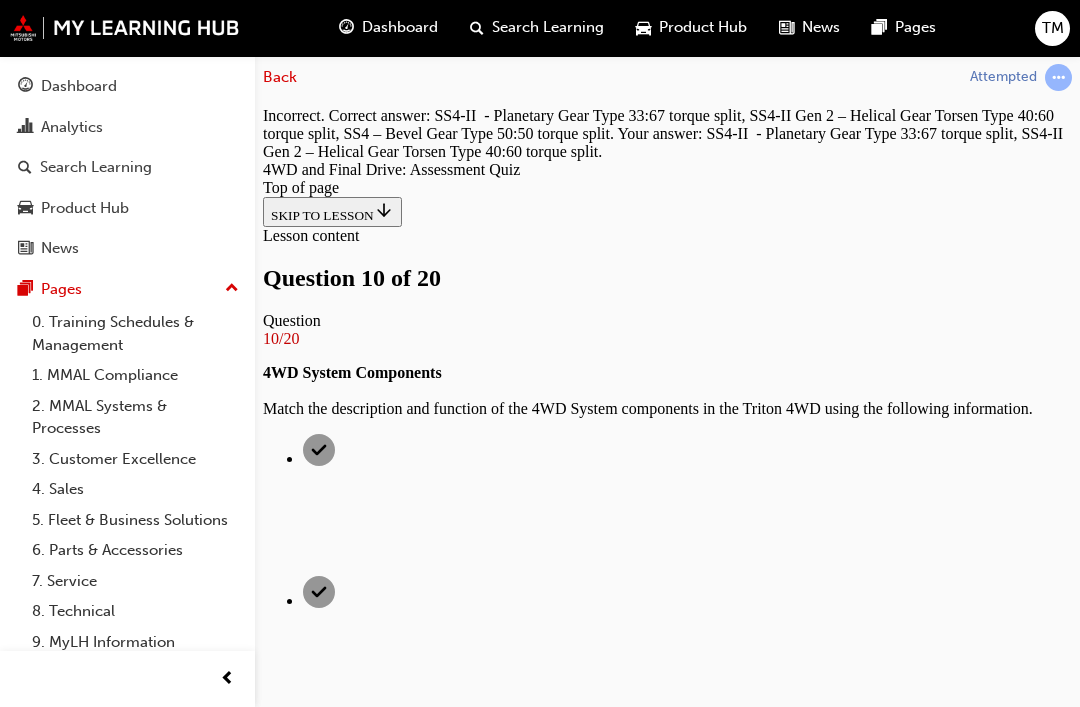 click on "NEXT" at bounding box center (289, 4723) 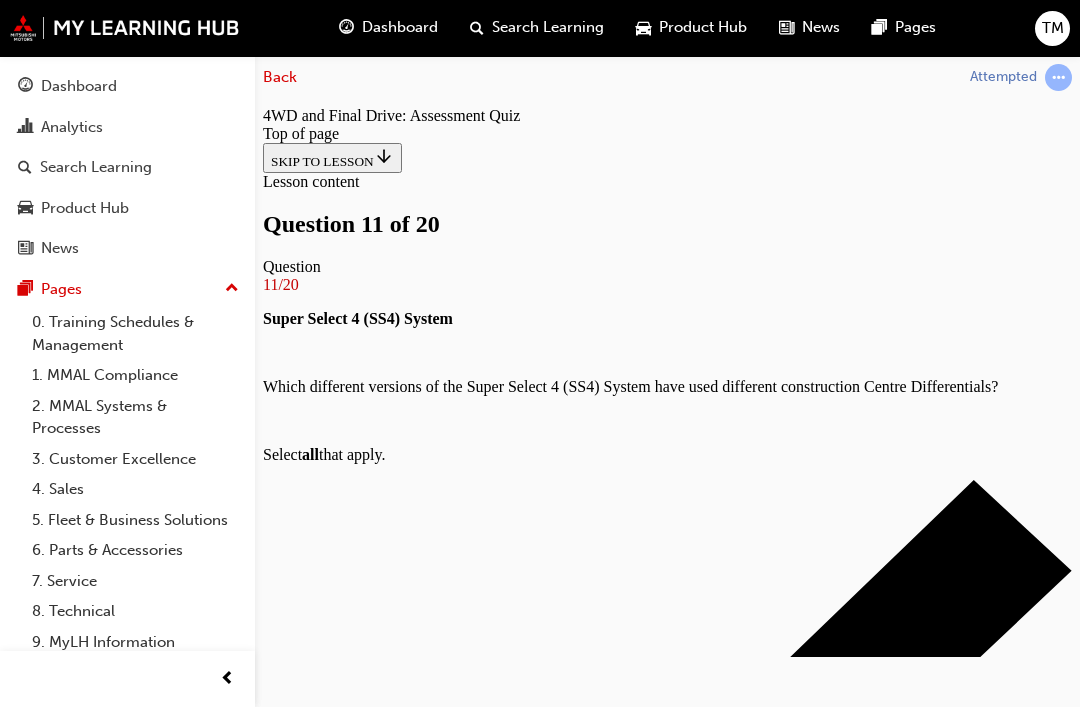 scroll, scrollTop: 199, scrollLeft: 0, axis: vertical 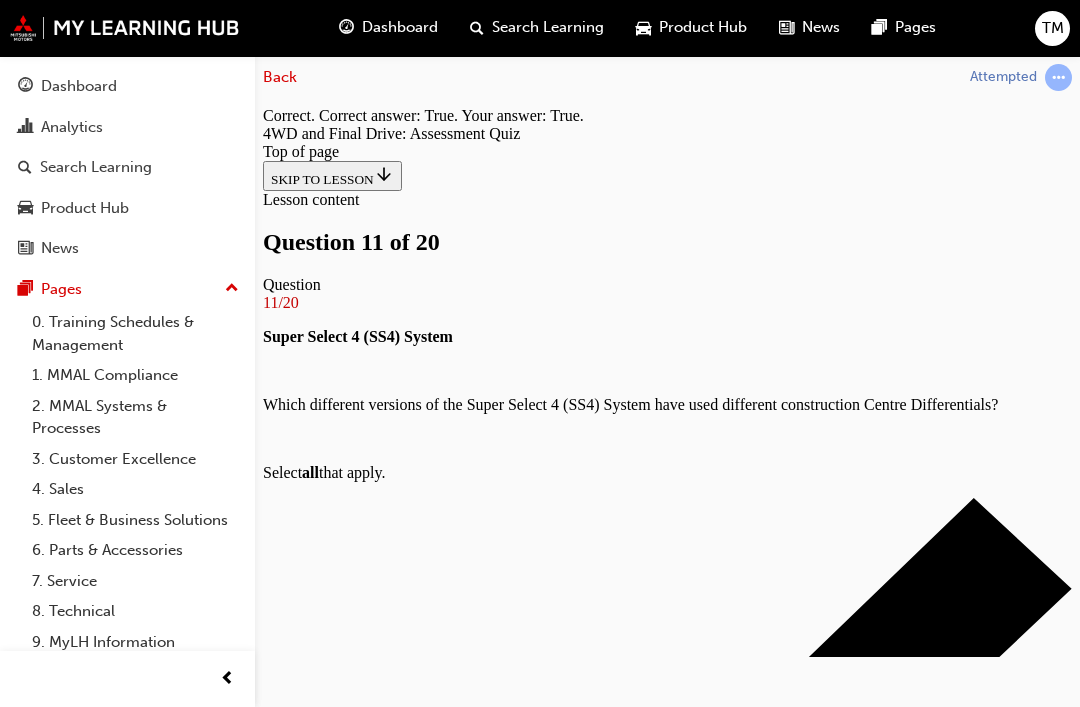 click on "NEXT" at bounding box center (289, 6461) 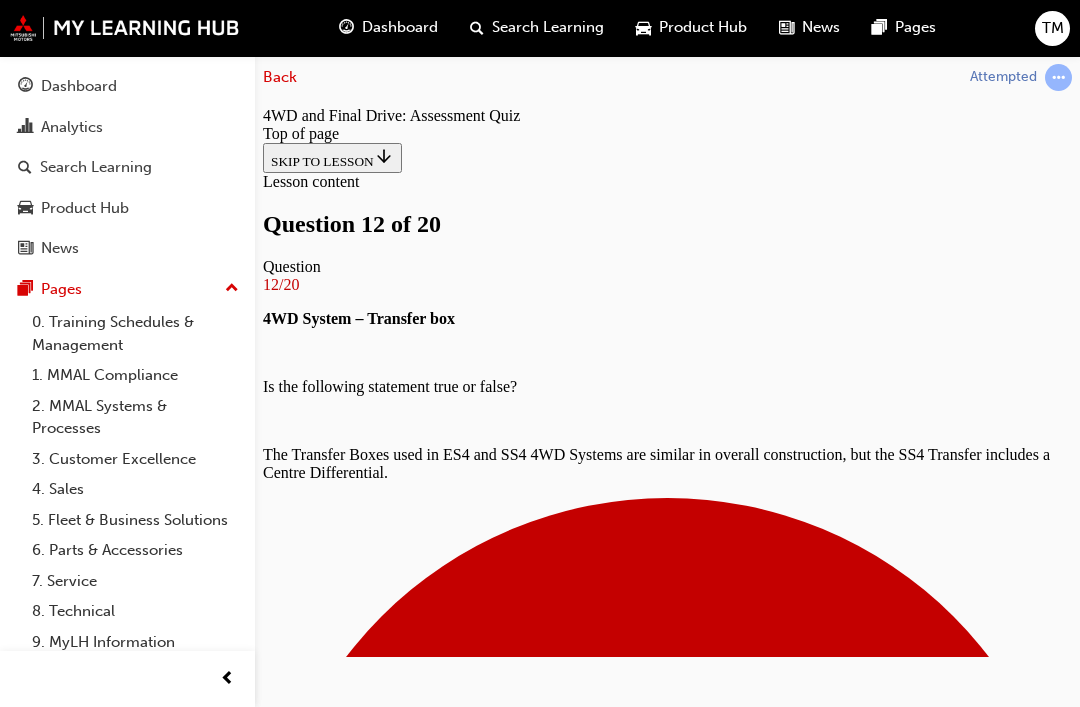 scroll, scrollTop: 219, scrollLeft: 0, axis: vertical 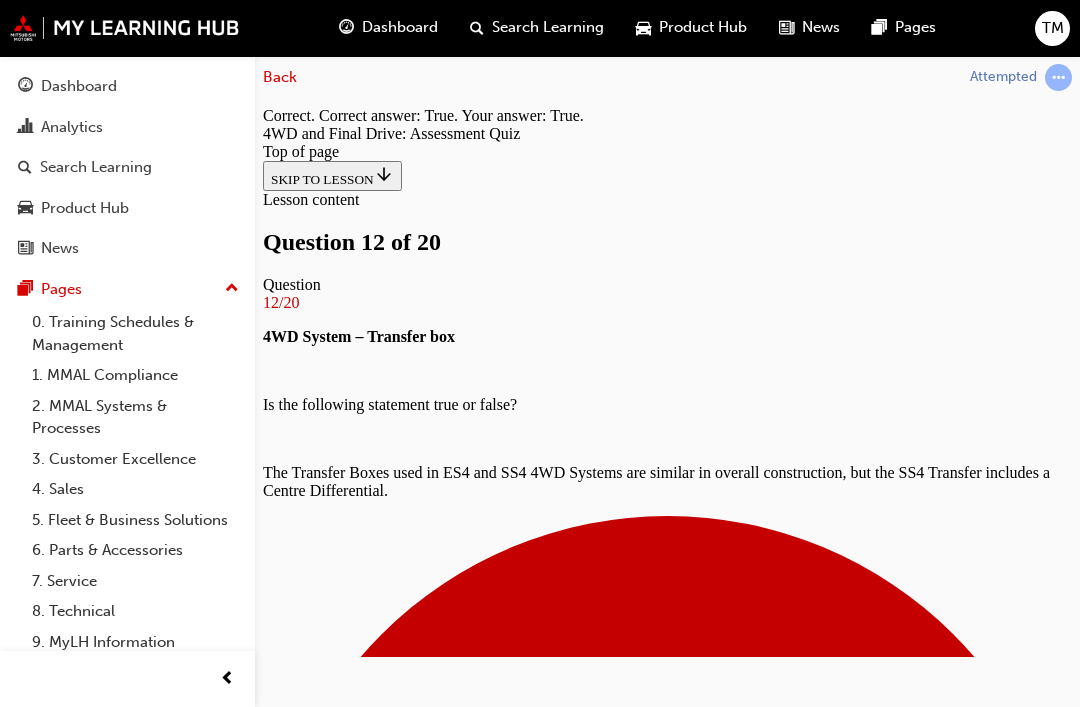 click on "NEXT" at bounding box center [289, 6919] 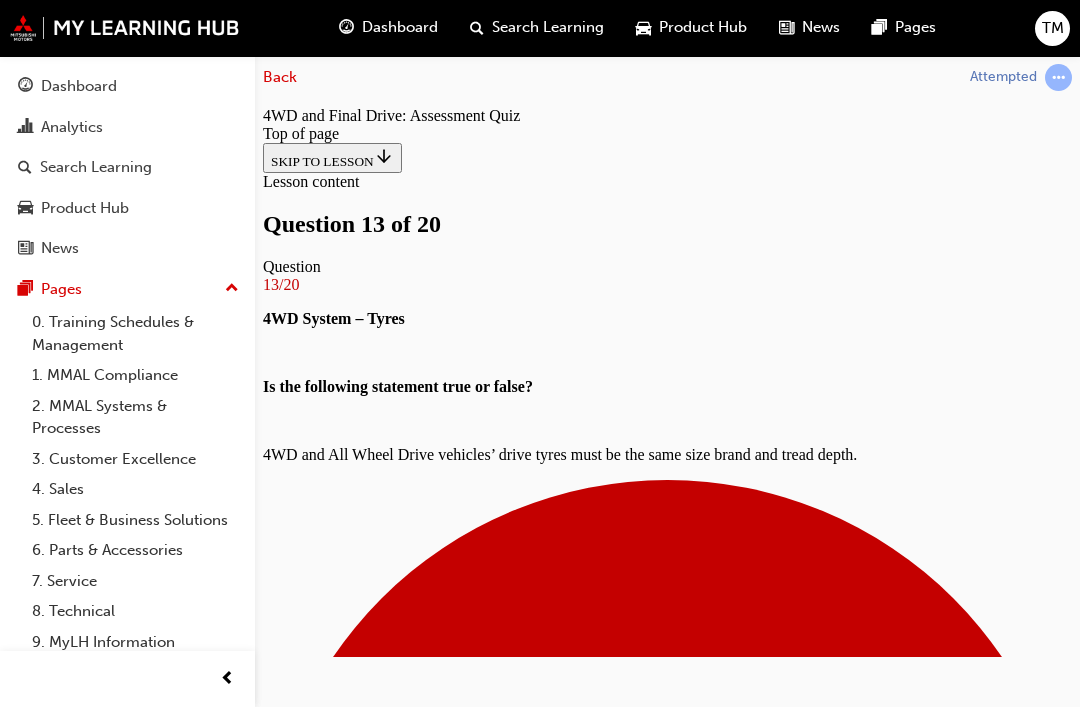 scroll, scrollTop: 325, scrollLeft: 0, axis: vertical 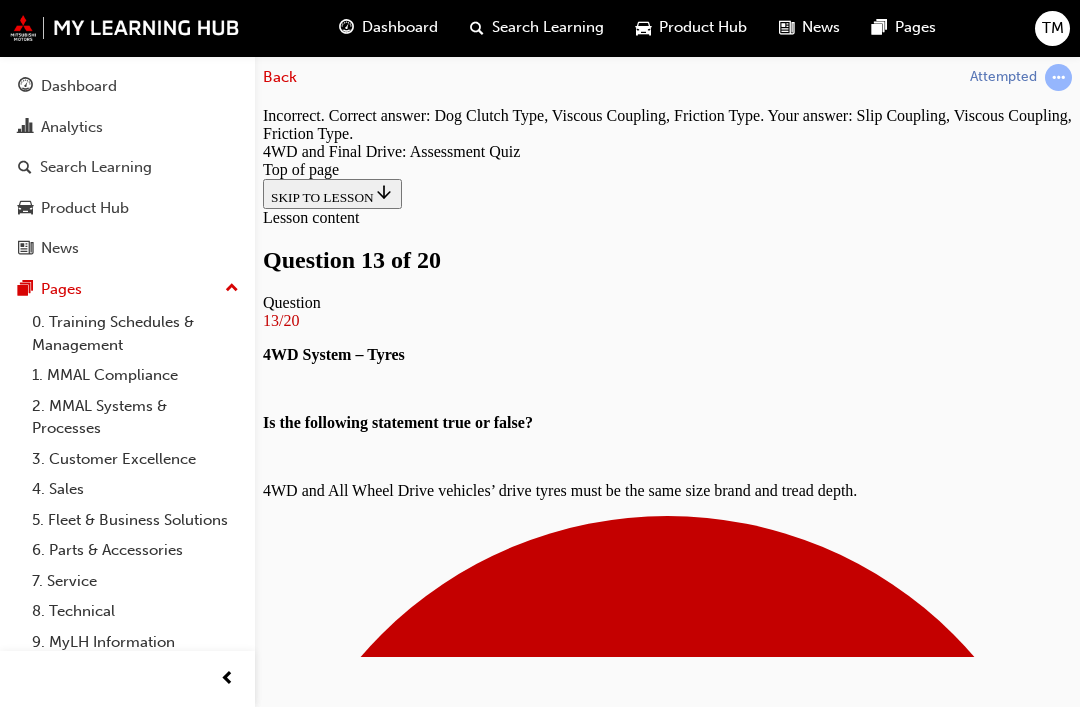 click on "NEXT" at bounding box center (289, 6461) 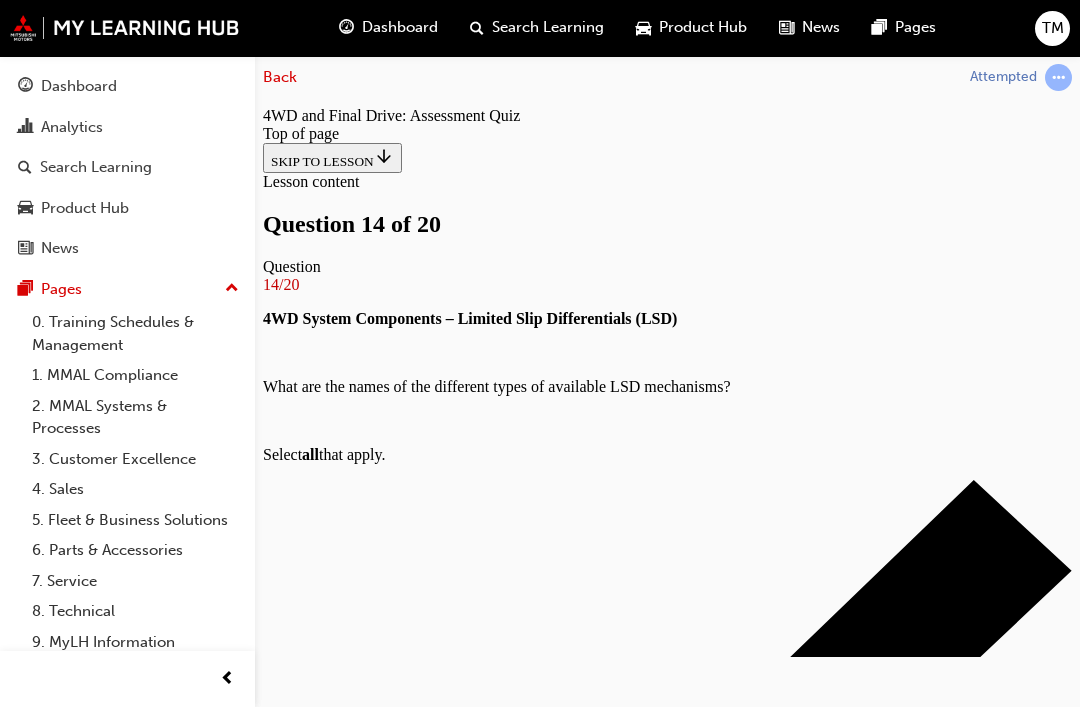 scroll, scrollTop: 311, scrollLeft: 0, axis: vertical 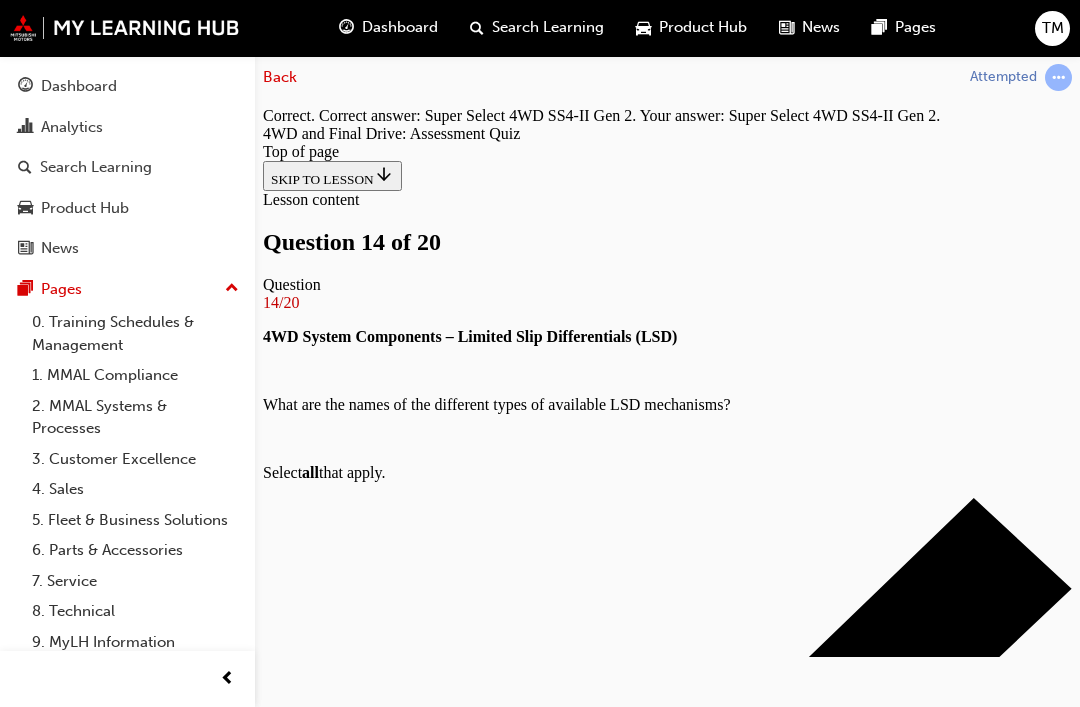 click on "NEXT" at bounding box center (289, 9376) 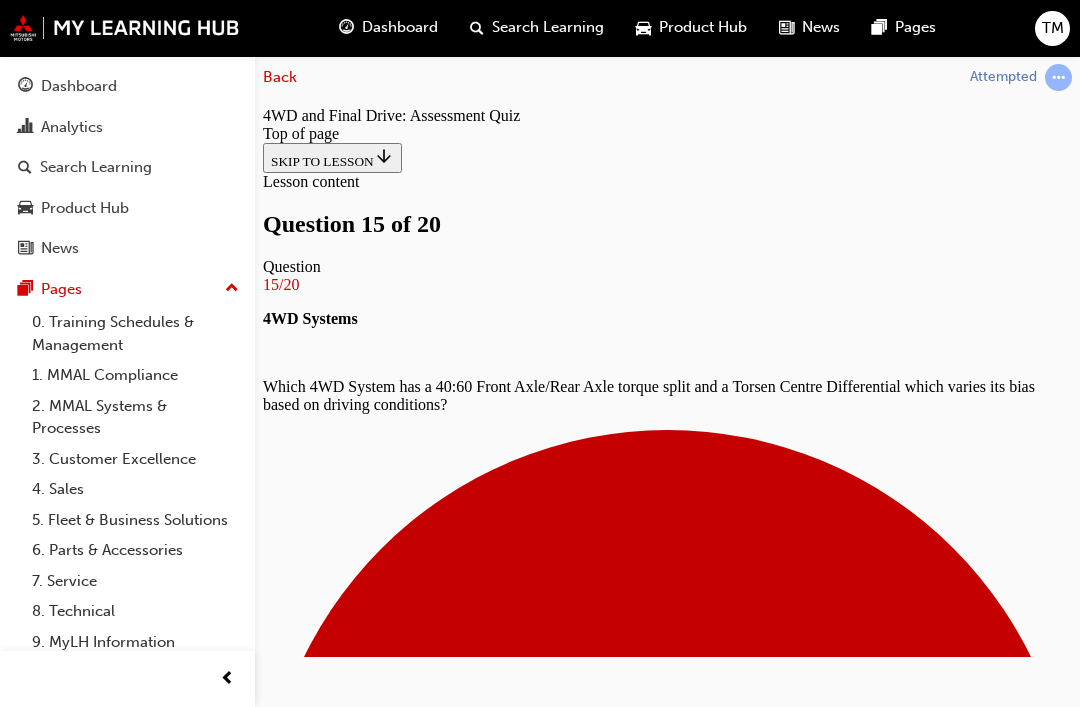 scroll, scrollTop: 241, scrollLeft: 0, axis: vertical 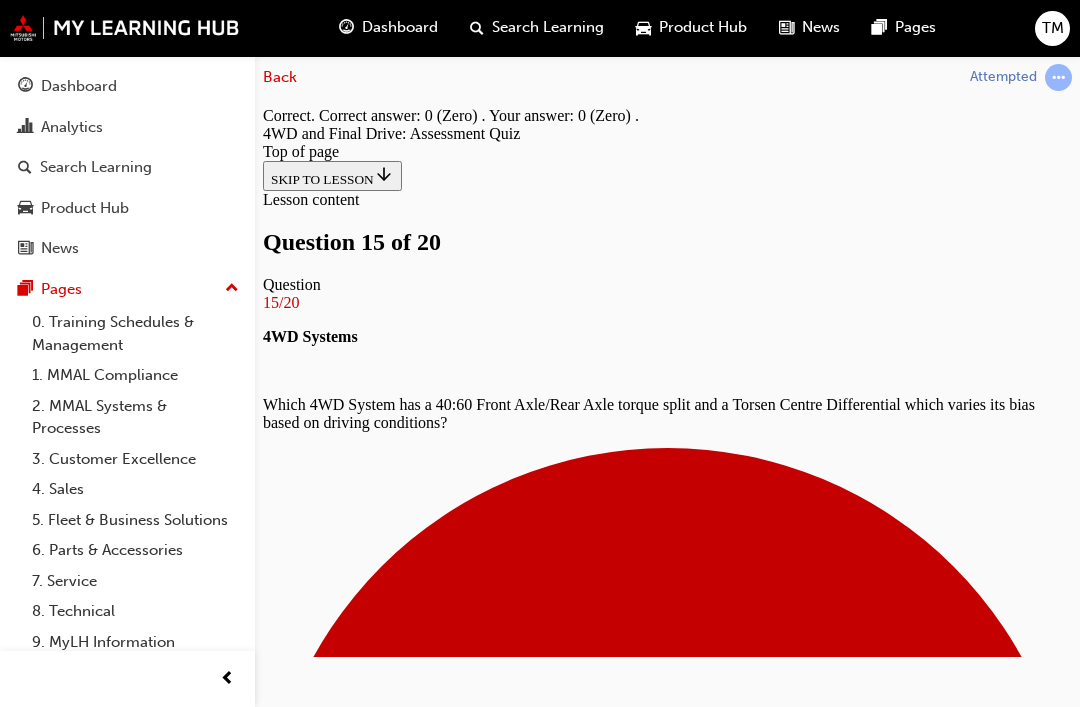 click on "NEXT" at bounding box center (289, 12749) 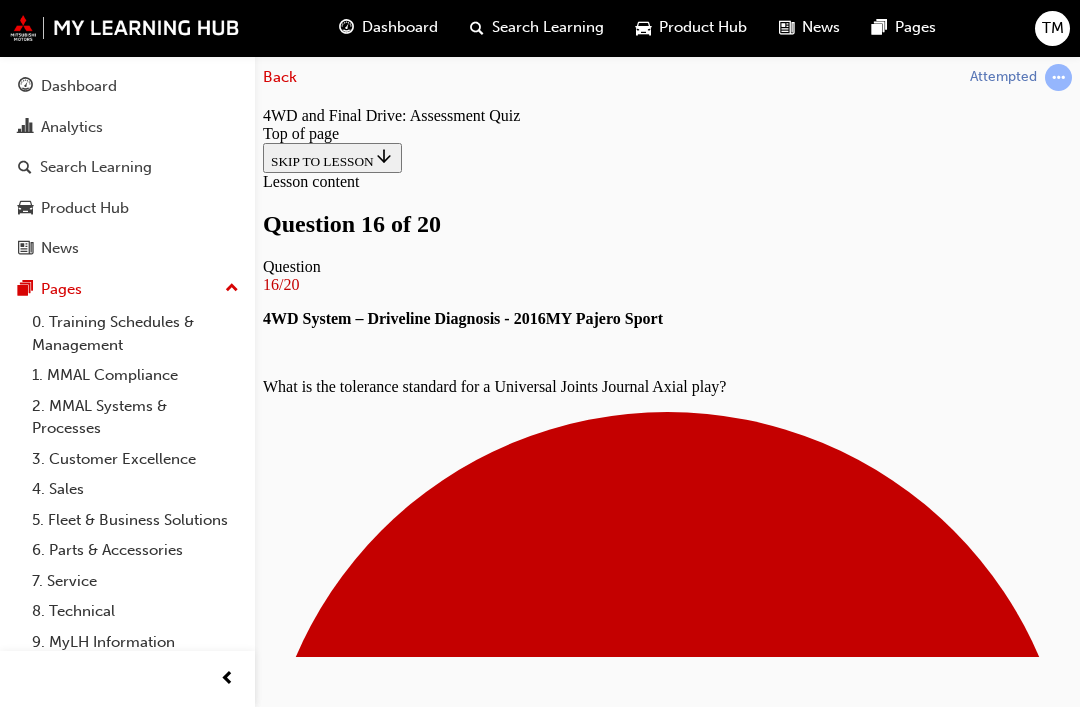 scroll, scrollTop: 277, scrollLeft: 0, axis: vertical 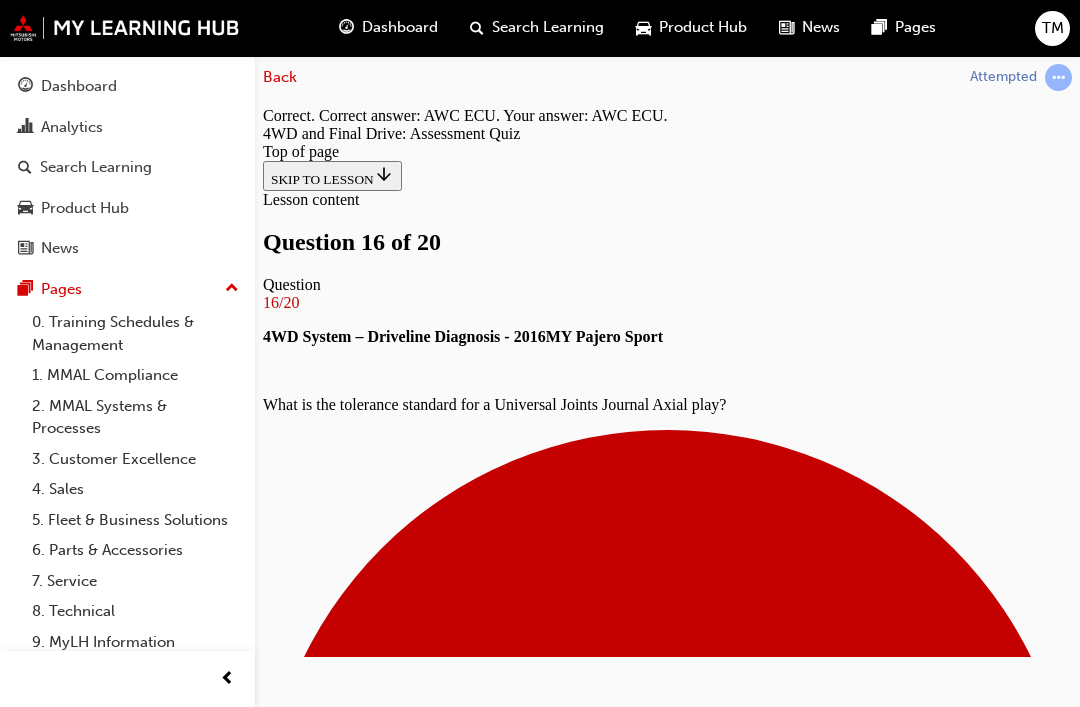 click on "NEXT" at bounding box center [289, 12749] 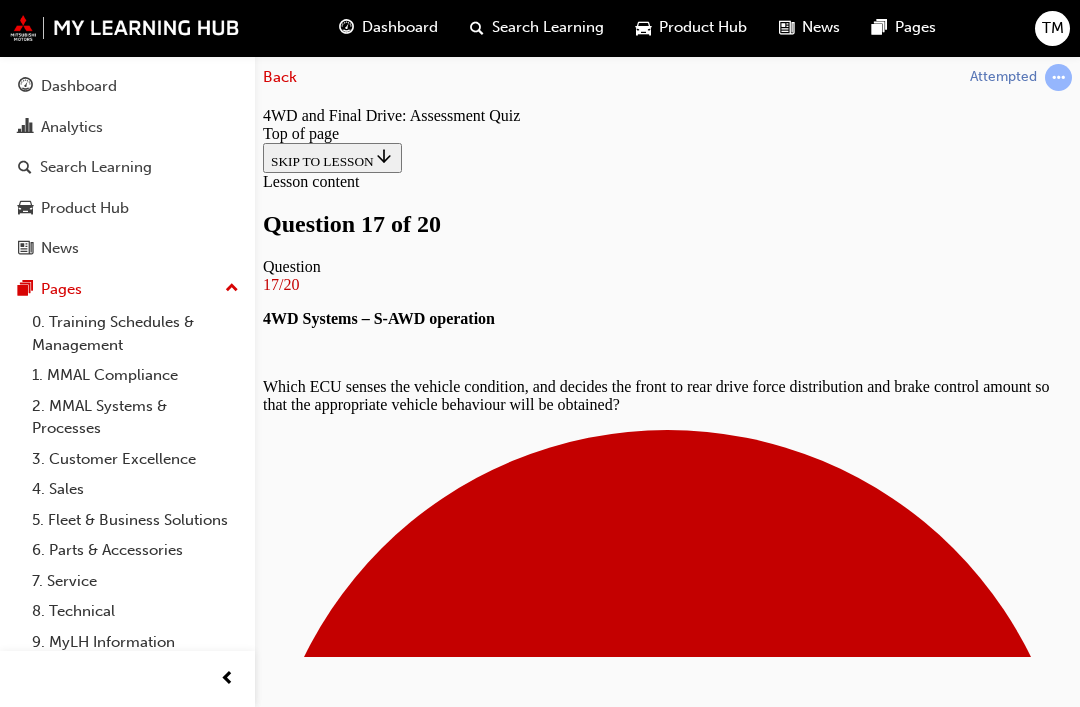 scroll, scrollTop: 265, scrollLeft: 0, axis: vertical 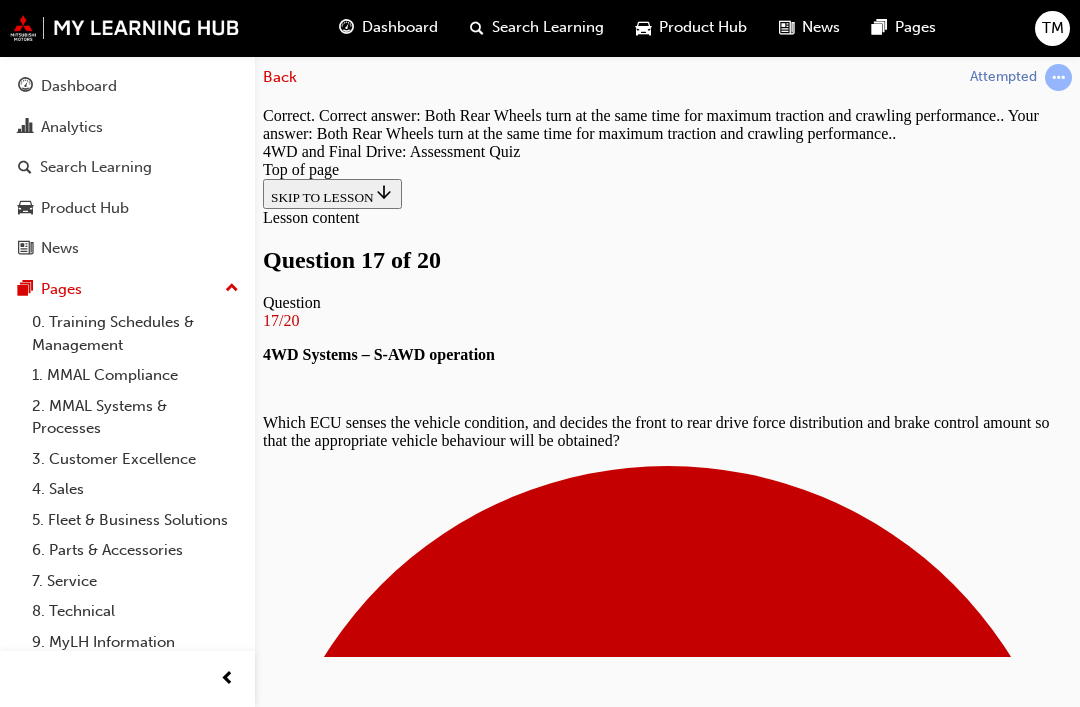 click on "NEXT" at bounding box center (289, 12767) 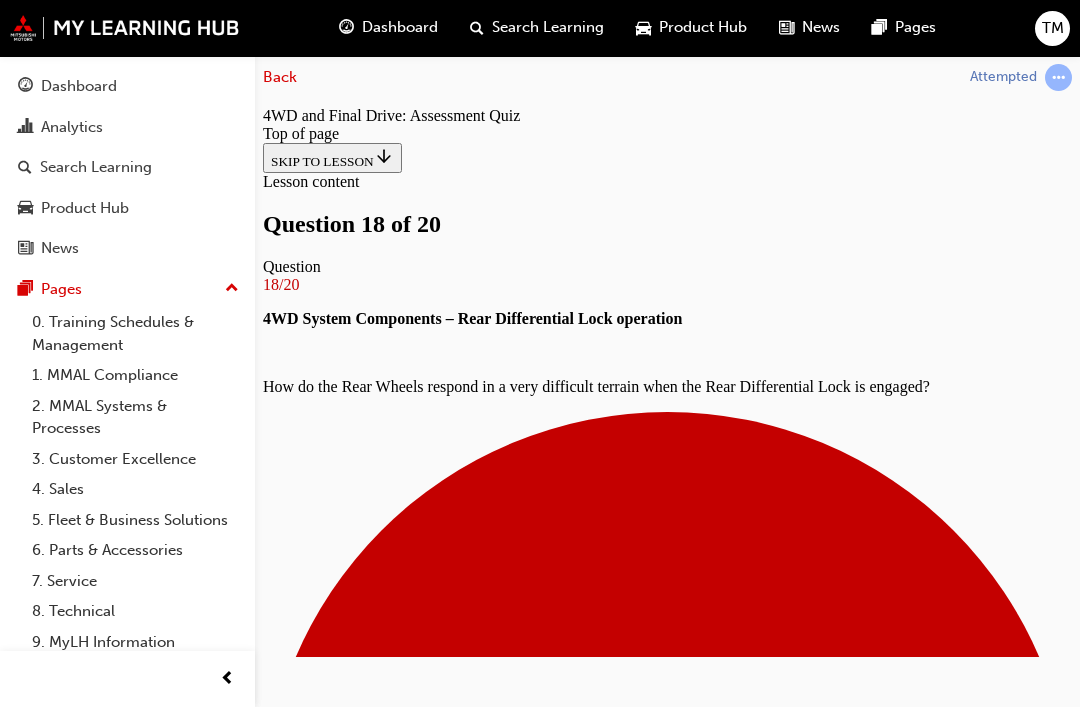 scroll, scrollTop: 365, scrollLeft: 0, axis: vertical 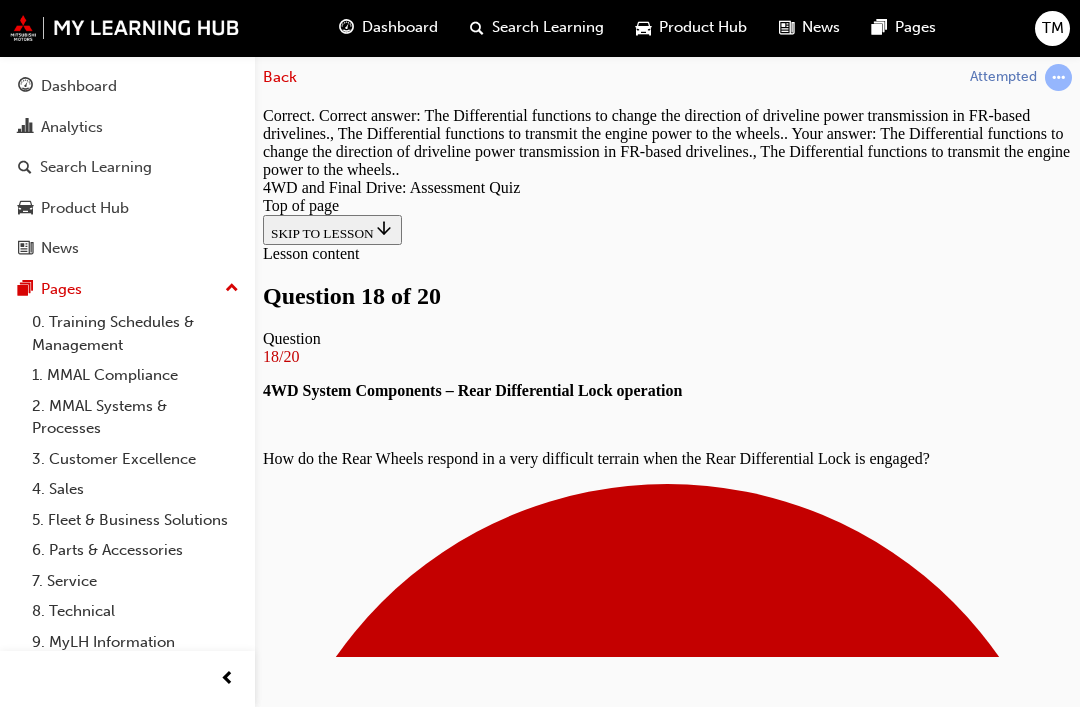 click on "NEXT" at bounding box center (289, 9412) 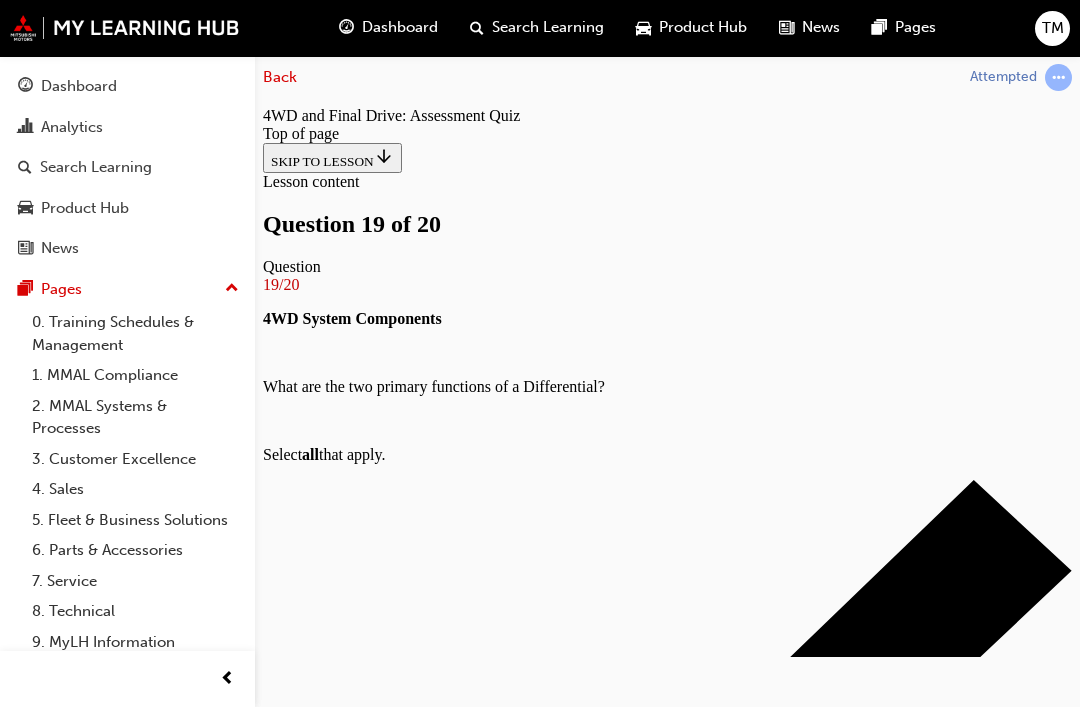 scroll, scrollTop: 281, scrollLeft: 0, axis: vertical 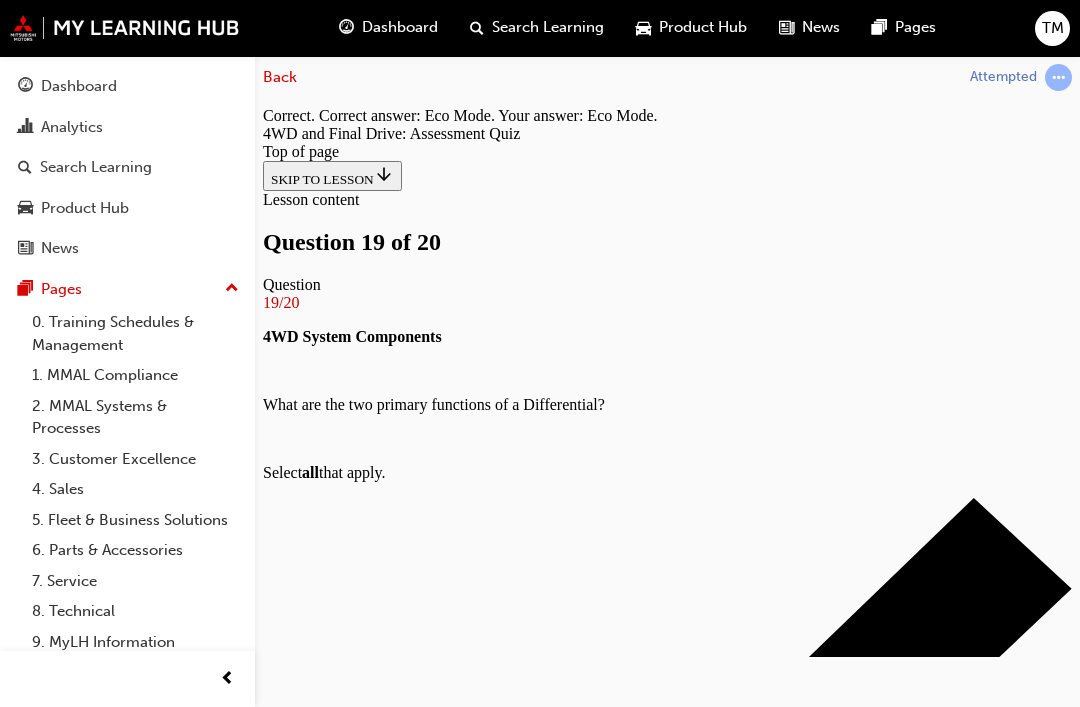 click on "NEXT" at bounding box center [289, 9358] 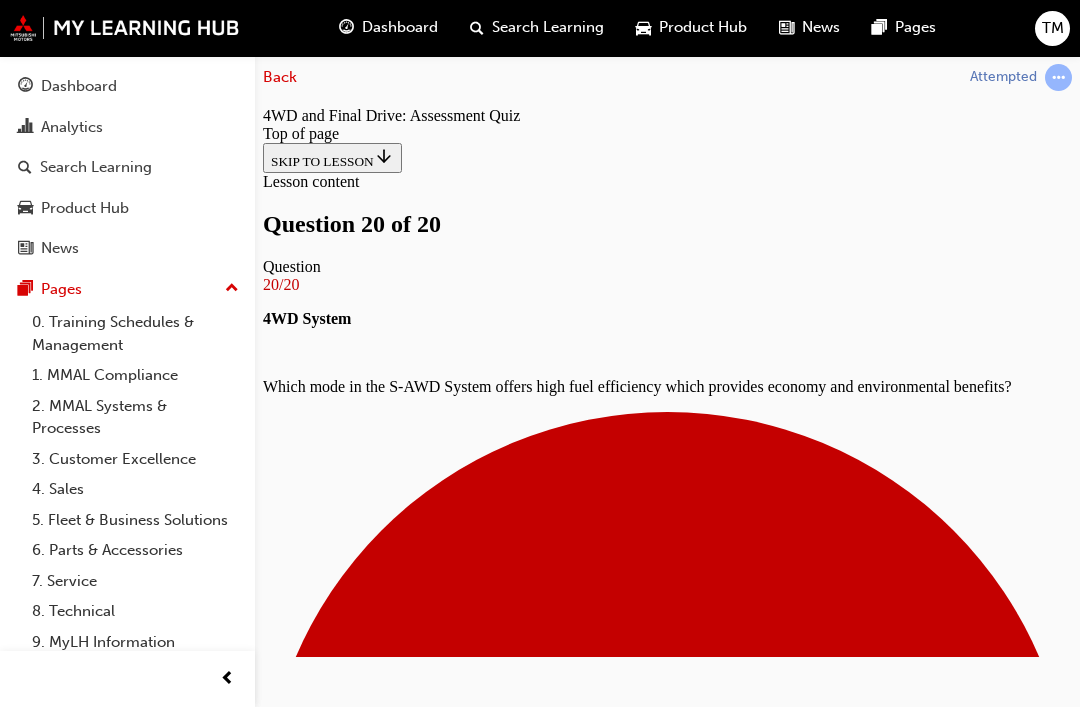 click on "TAKE AGAIN" at bounding box center (311, 7411) 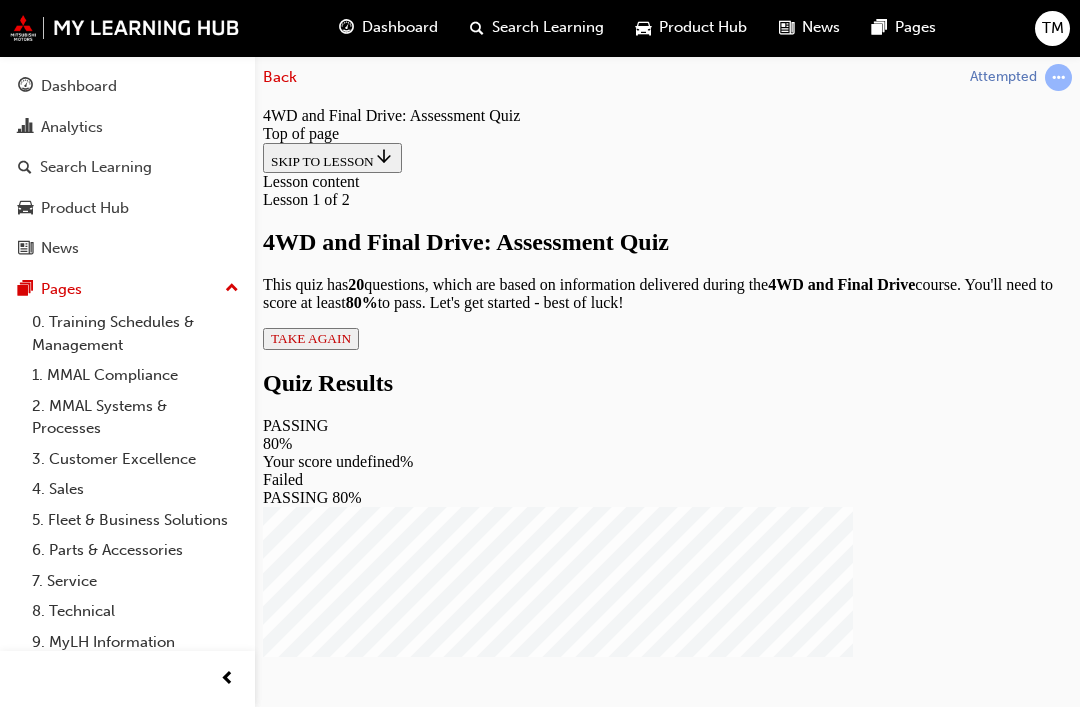 scroll, scrollTop: 133, scrollLeft: 0, axis: vertical 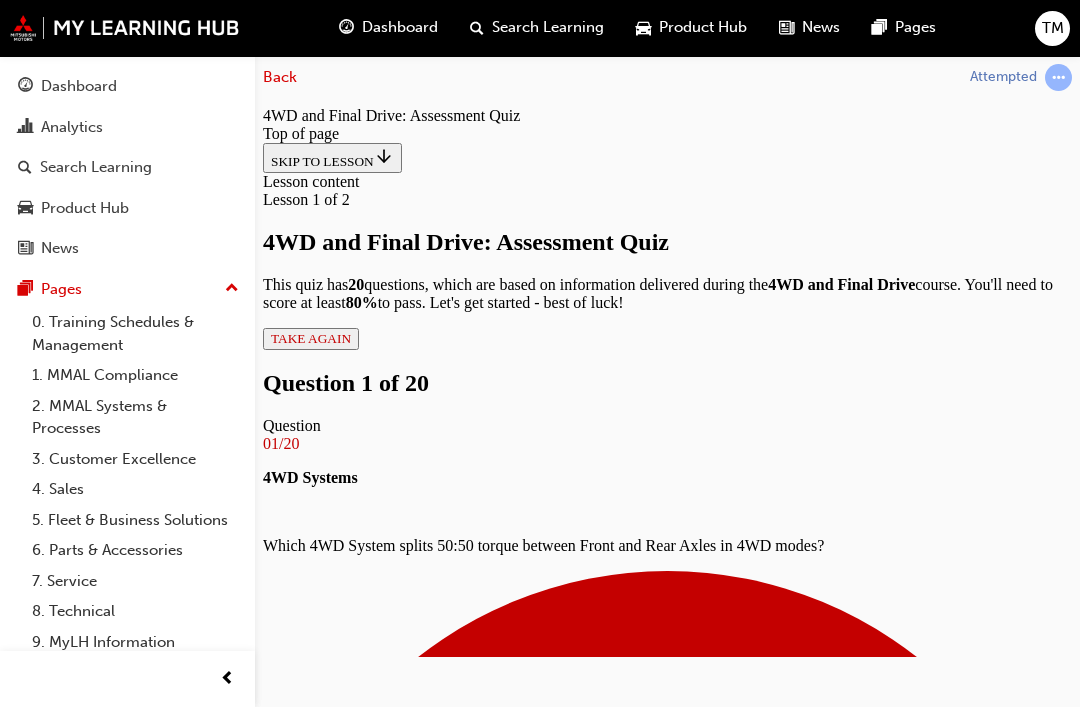 click at bounding box center (667, 2755) 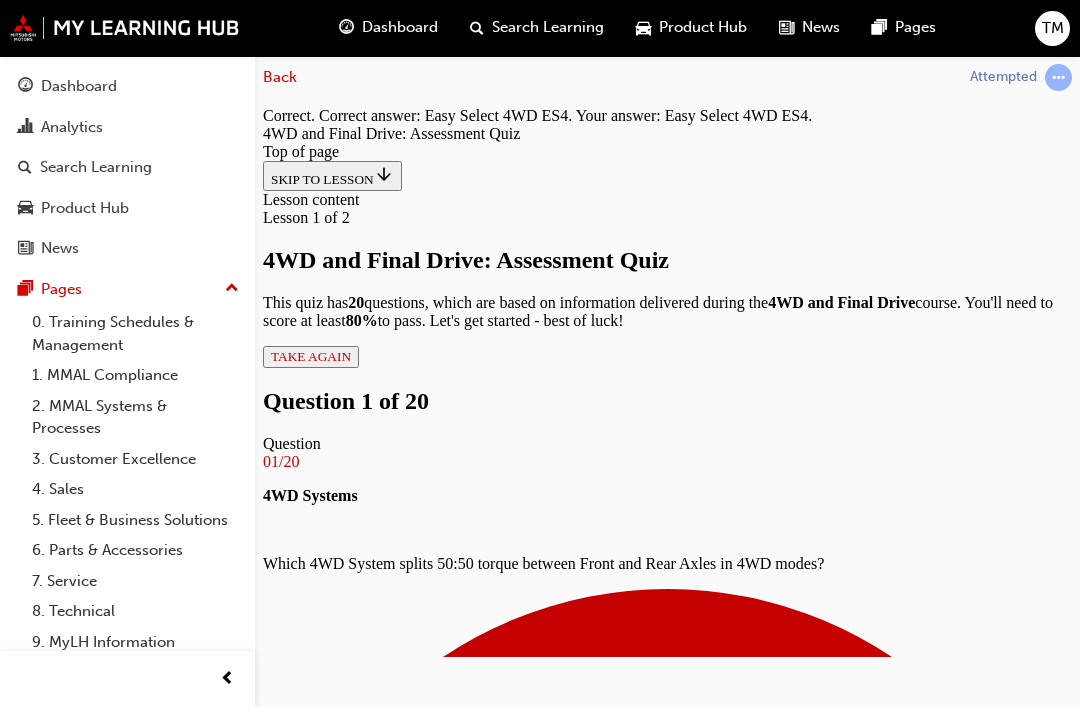 scroll, scrollTop: 449, scrollLeft: 0, axis: vertical 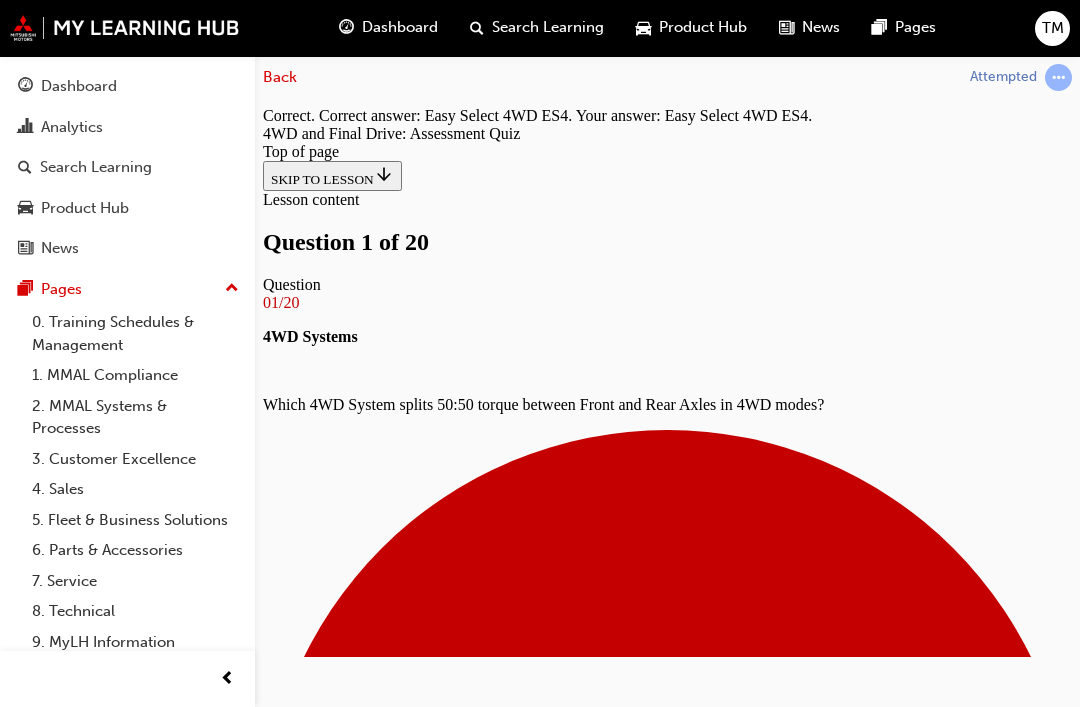 click at bounding box center (667, 7407) 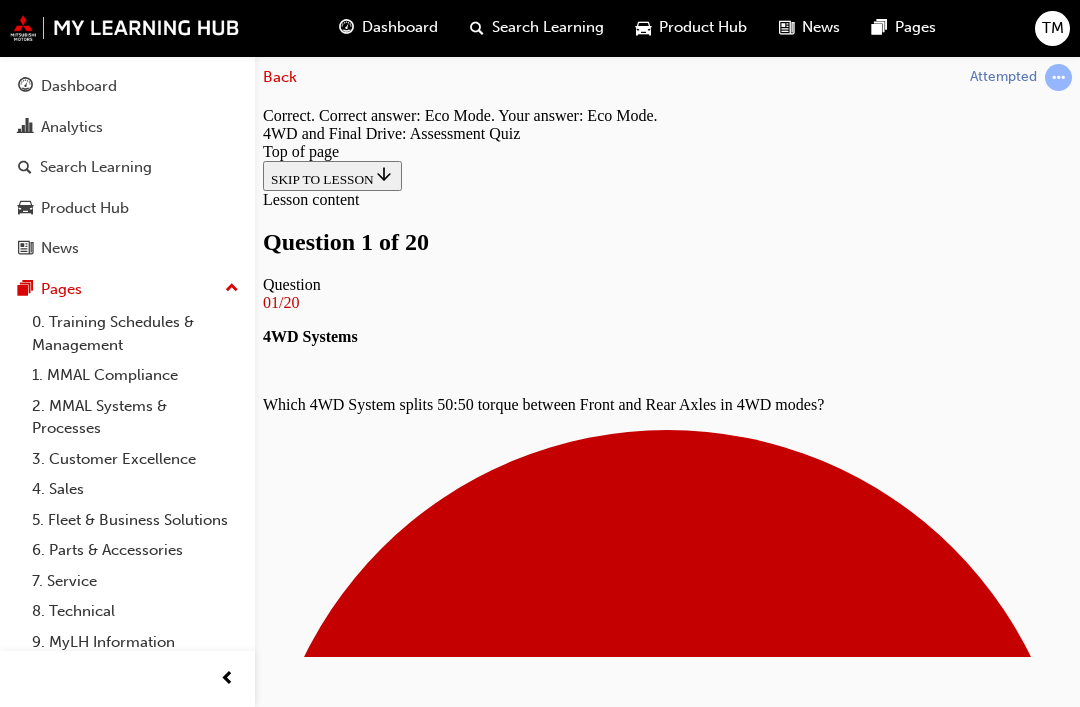 scroll, scrollTop: 483, scrollLeft: 0, axis: vertical 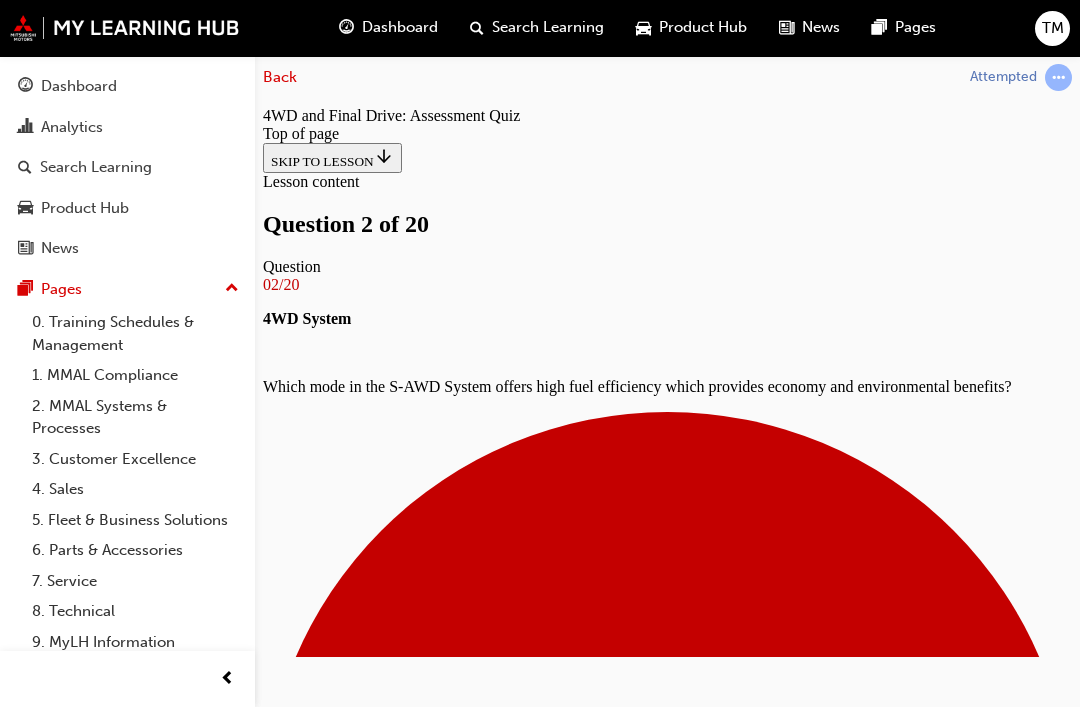 click at bounding box center [667, 8930] 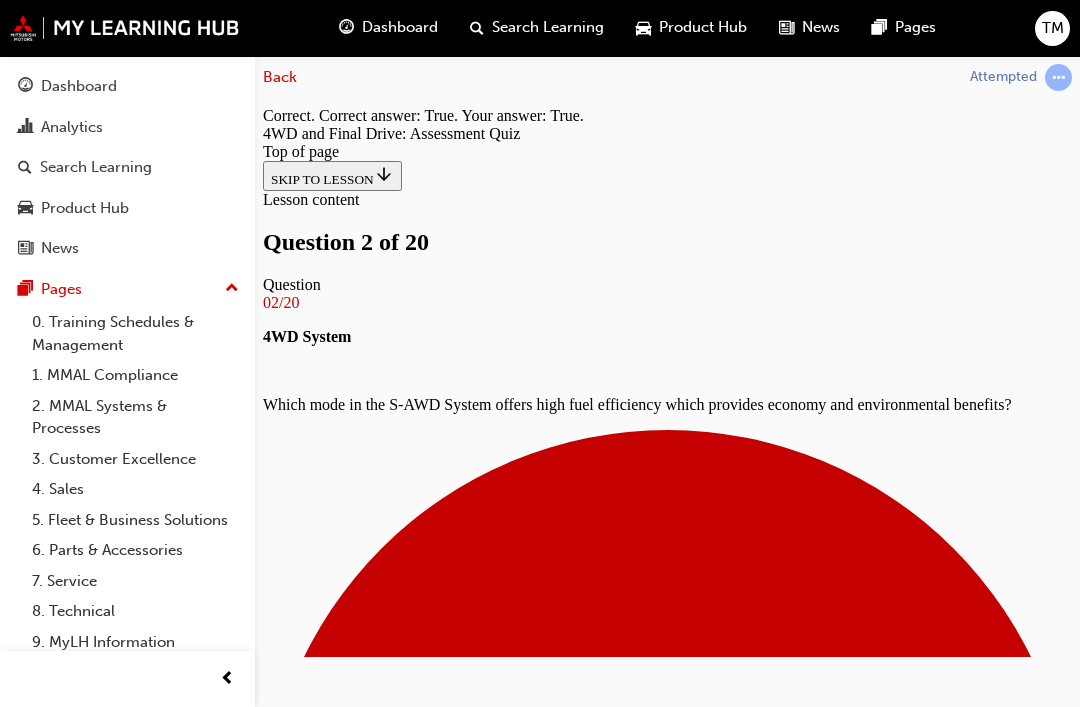 click on "NEXT" at bounding box center (289, 9816) 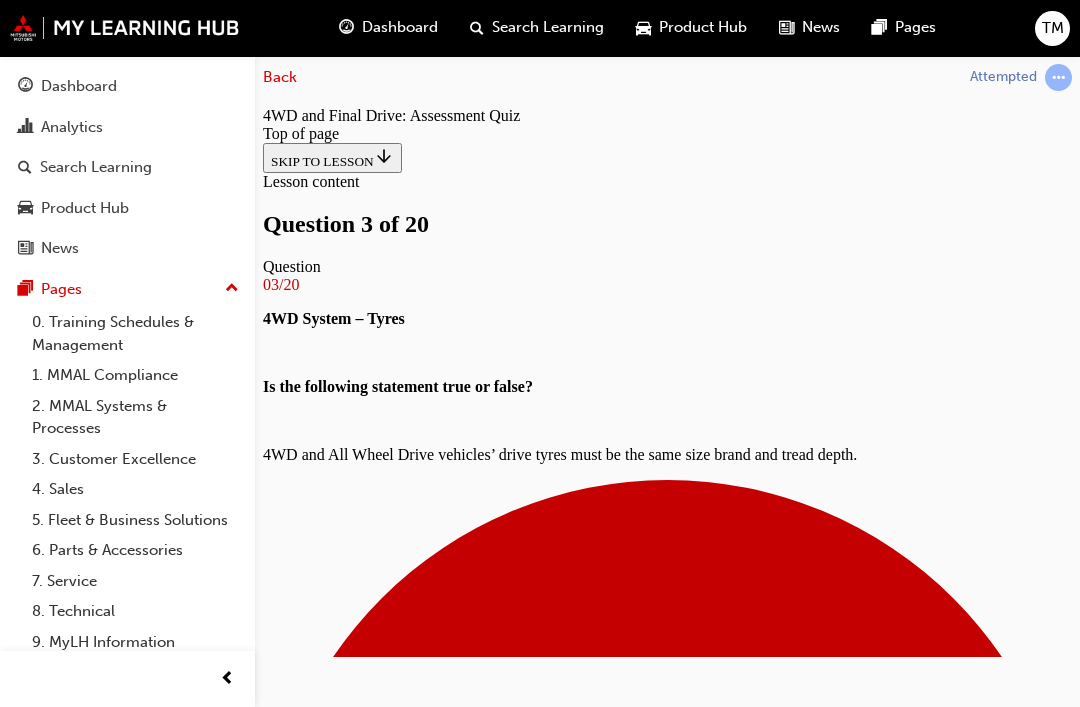 scroll, scrollTop: 244, scrollLeft: 0, axis: vertical 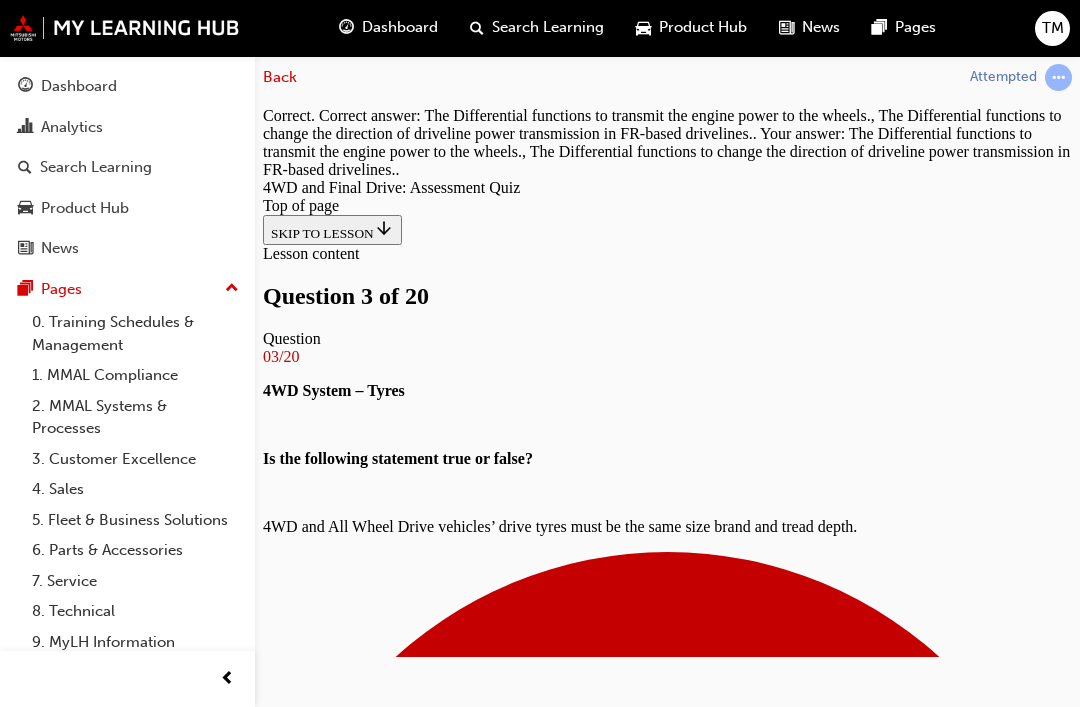 click on "NEXT" at bounding box center (289, 6497) 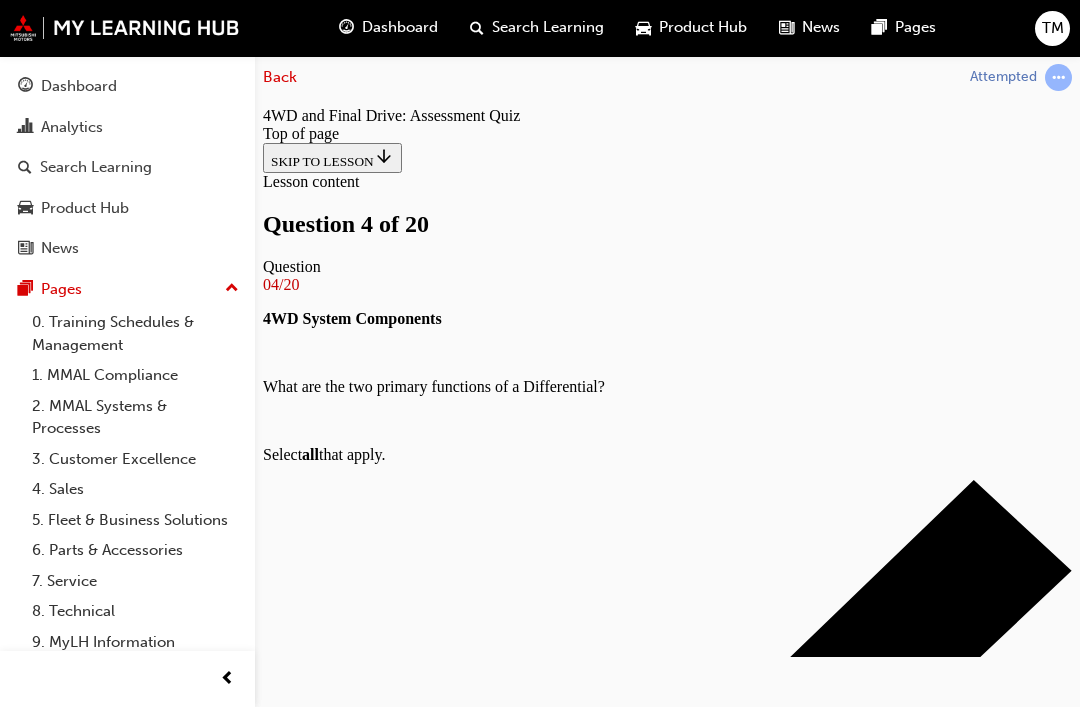 scroll, scrollTop: 288, scrollLeft: 0, axis: vertical 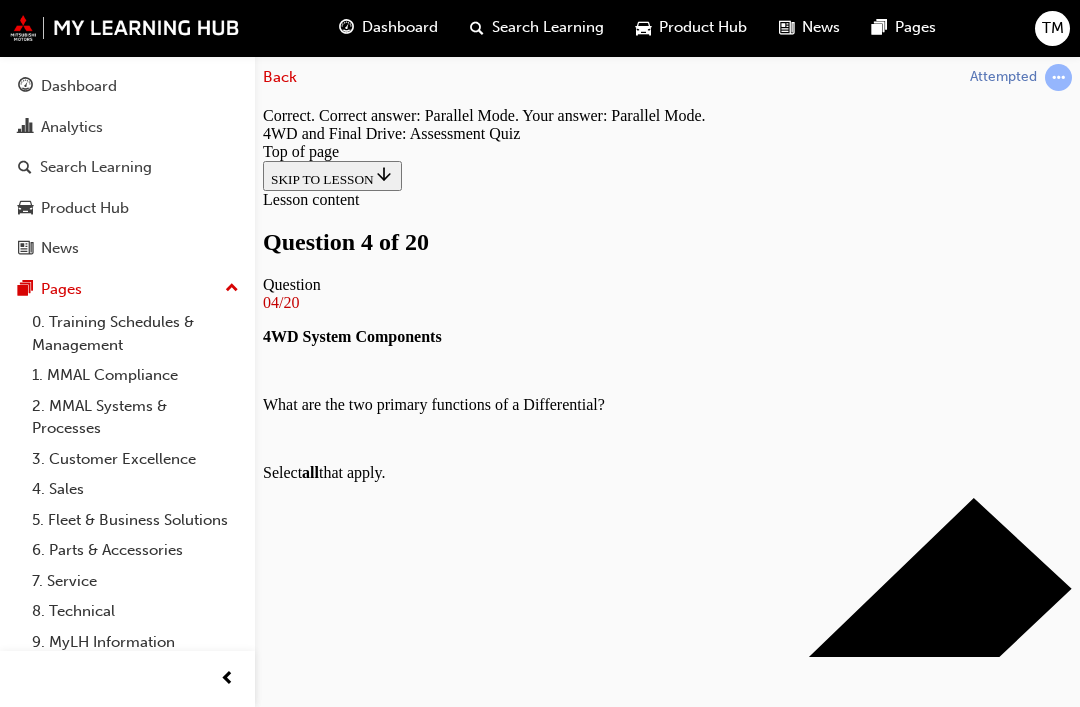 click on "NEXT" at bounding box center [289, 9376] 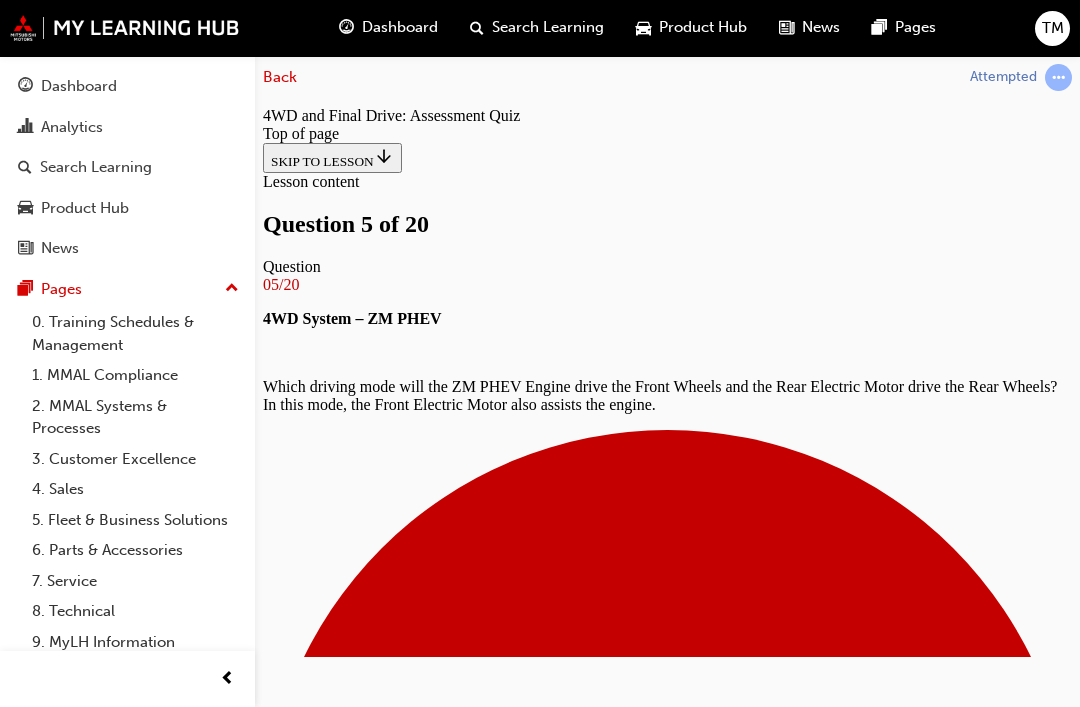 scroll, scrollTop: 189, scrollLeft: 0, axis: vertical 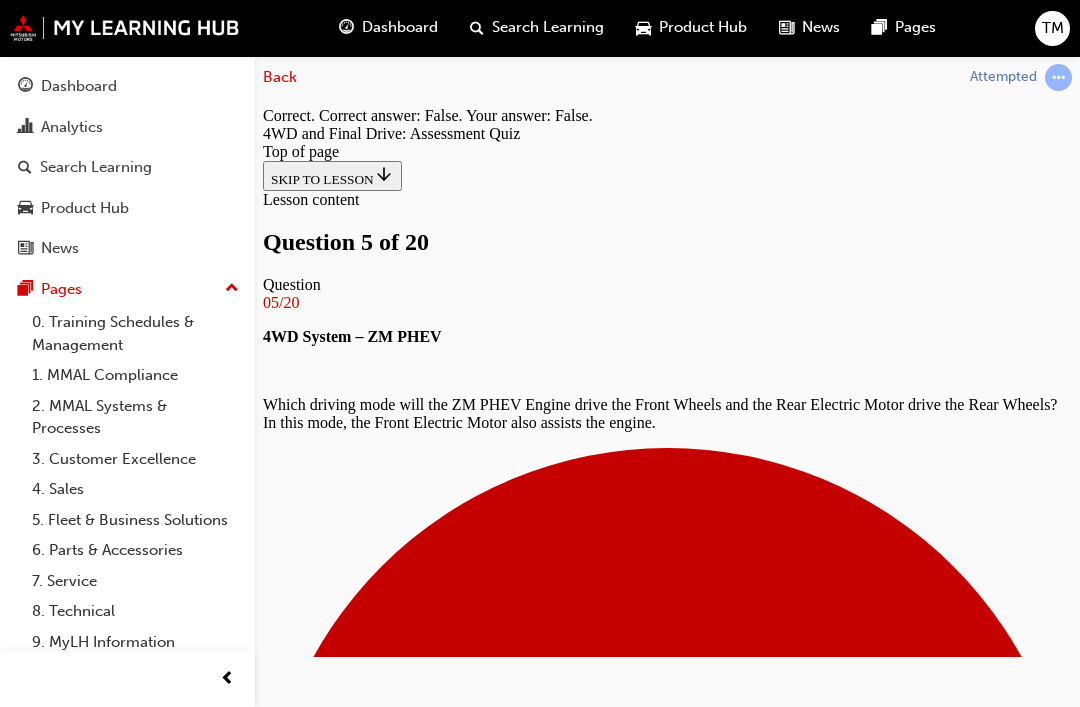 click on "NEXT" at bounding box center [289, 9852] 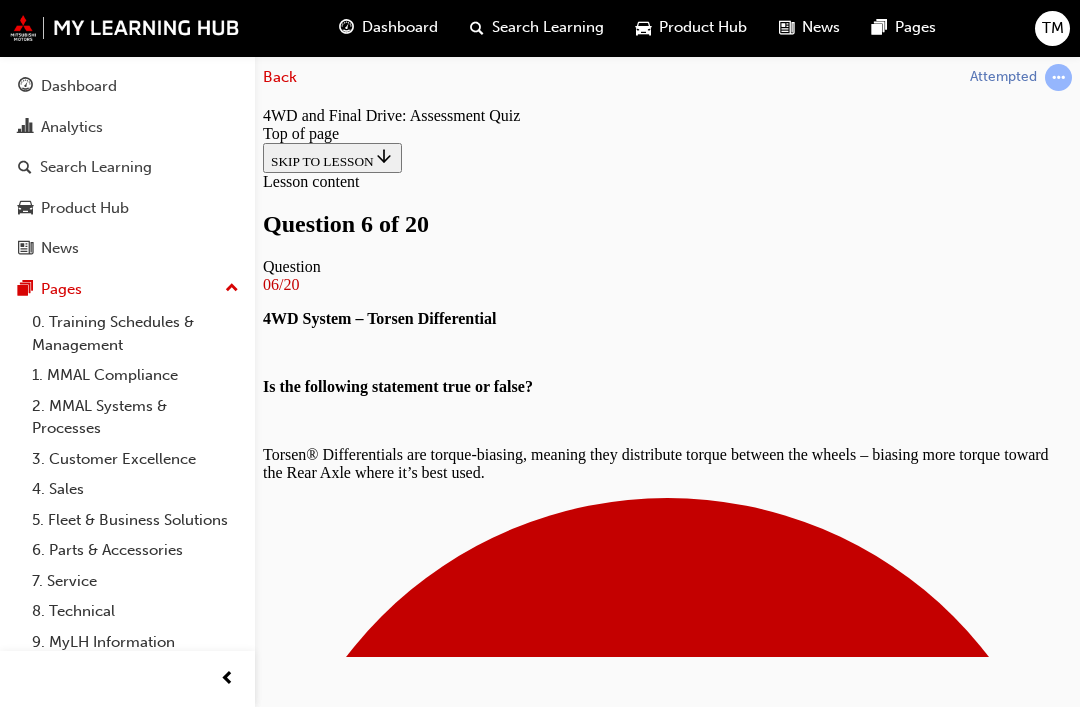 scroll, scrollTop: 201, scrollLeft: 0, axis: vertical 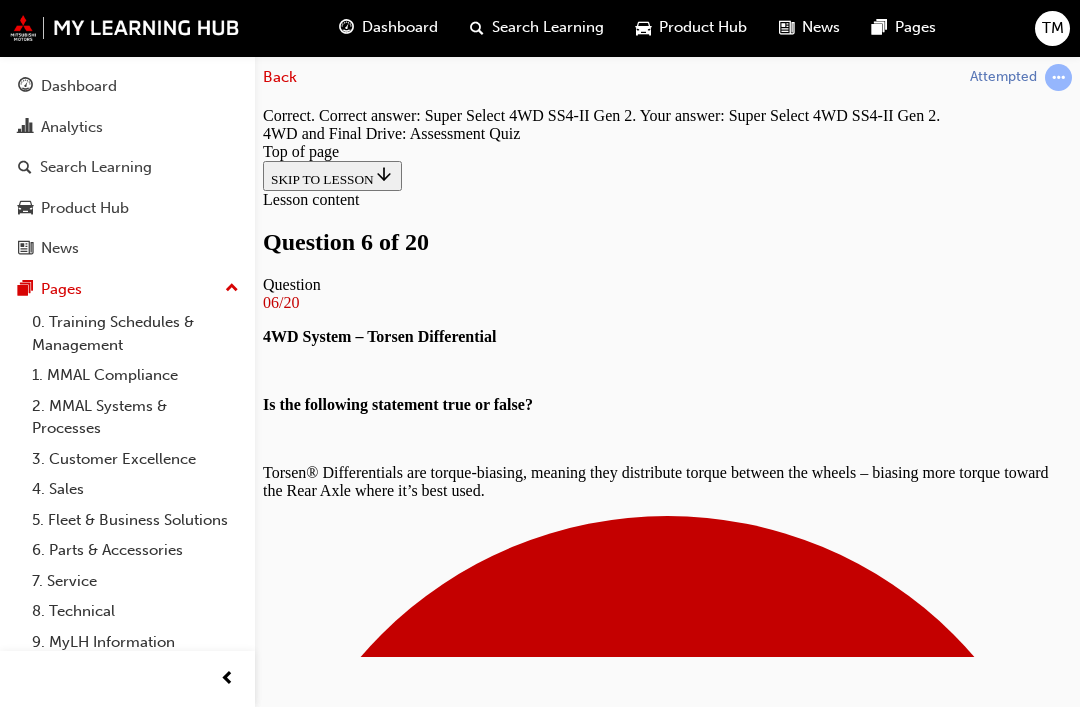 click on "NEXT" at bounding box center [289, 9852] 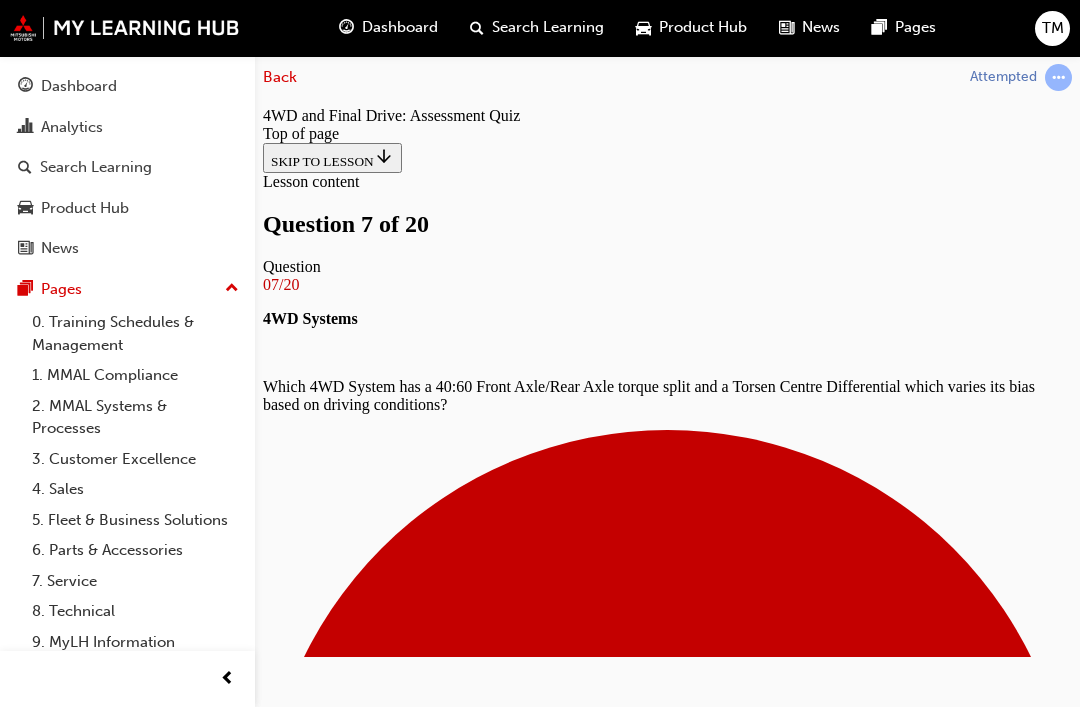 scroll, scrollTop: 247, scrollLeft: 0, axis: vertical 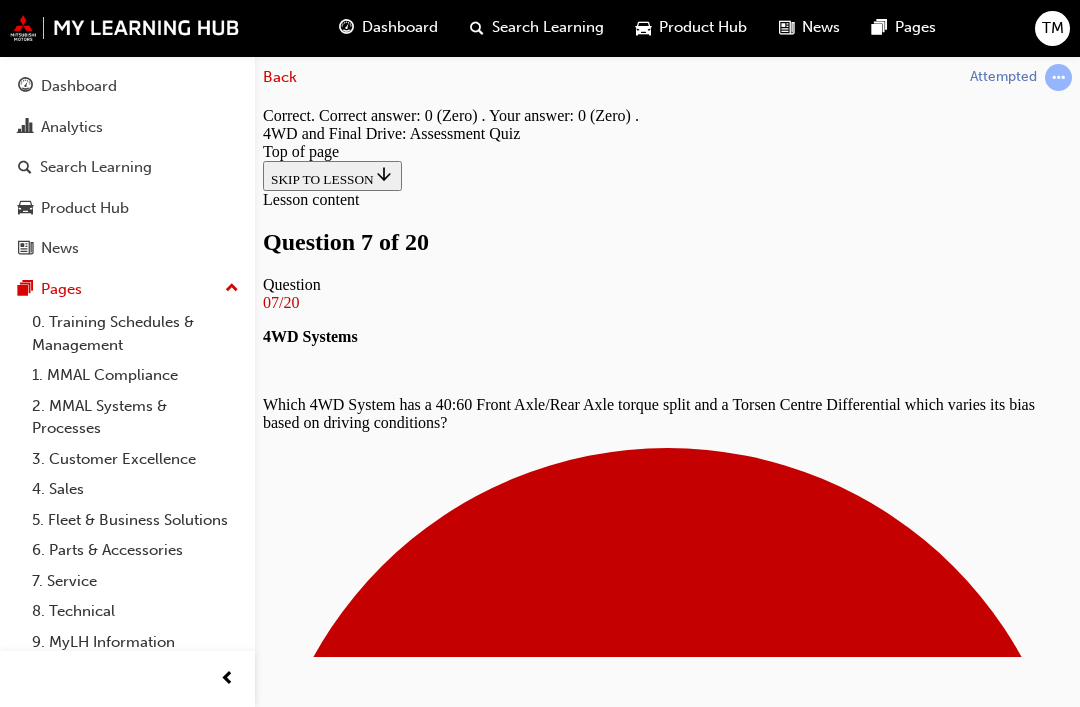 click on "NEXT" at bounding box center (289, 12749) 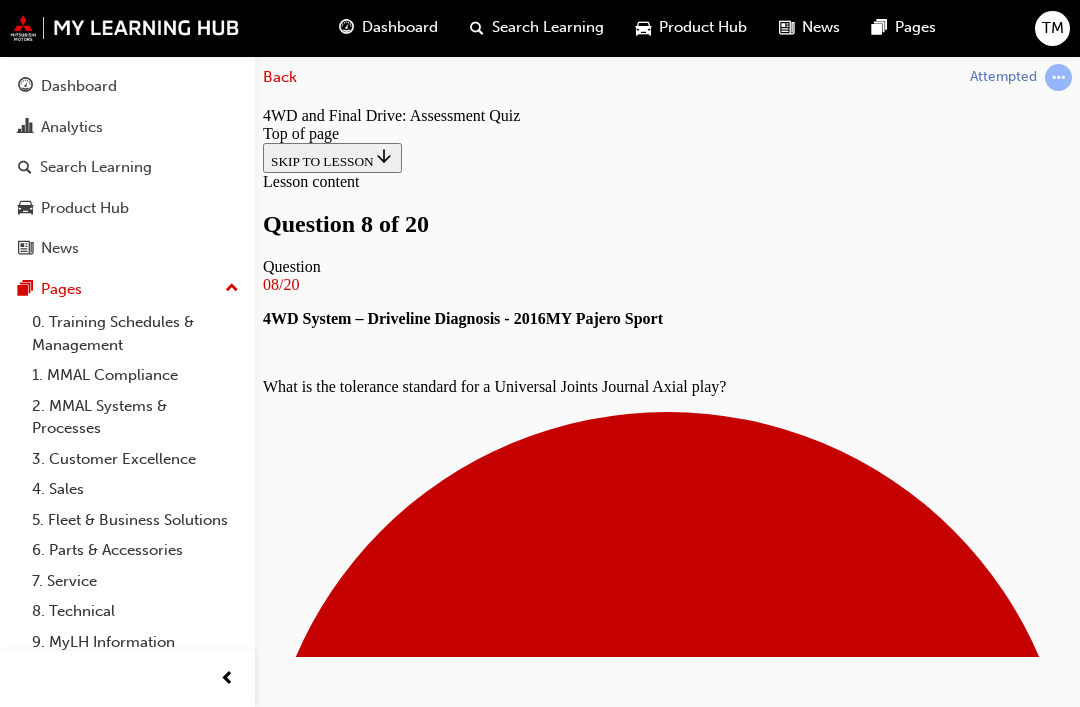 scroll, scrollTop: 253, scrollLeft: 0, axis: vertical 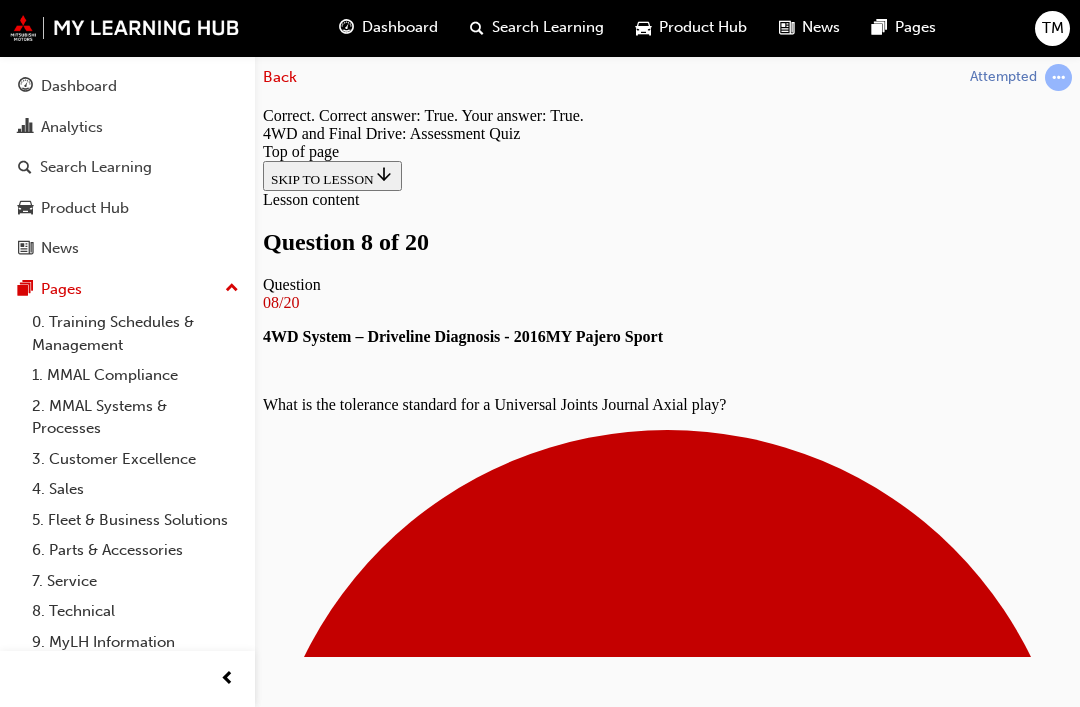 click on "NEXT" at bounding box center (289, 9834) 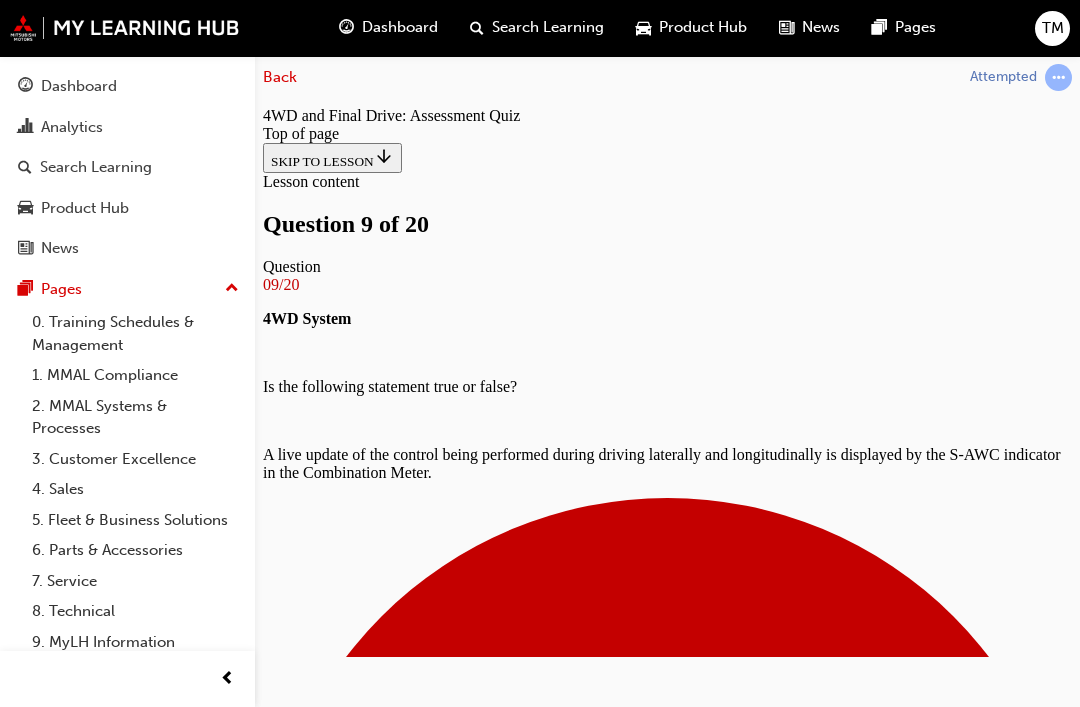 scroll, scrollTop: 557, scrollLeft: 0, axis: vertical 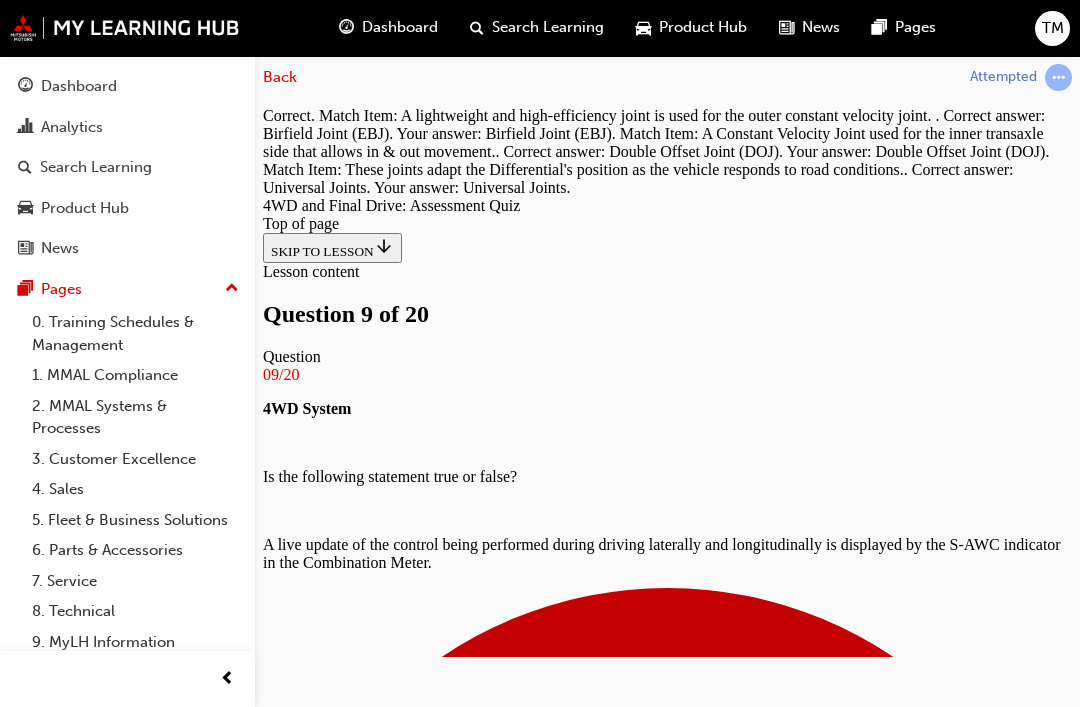 click on "NEXT" at bounding box center [289, 5234] 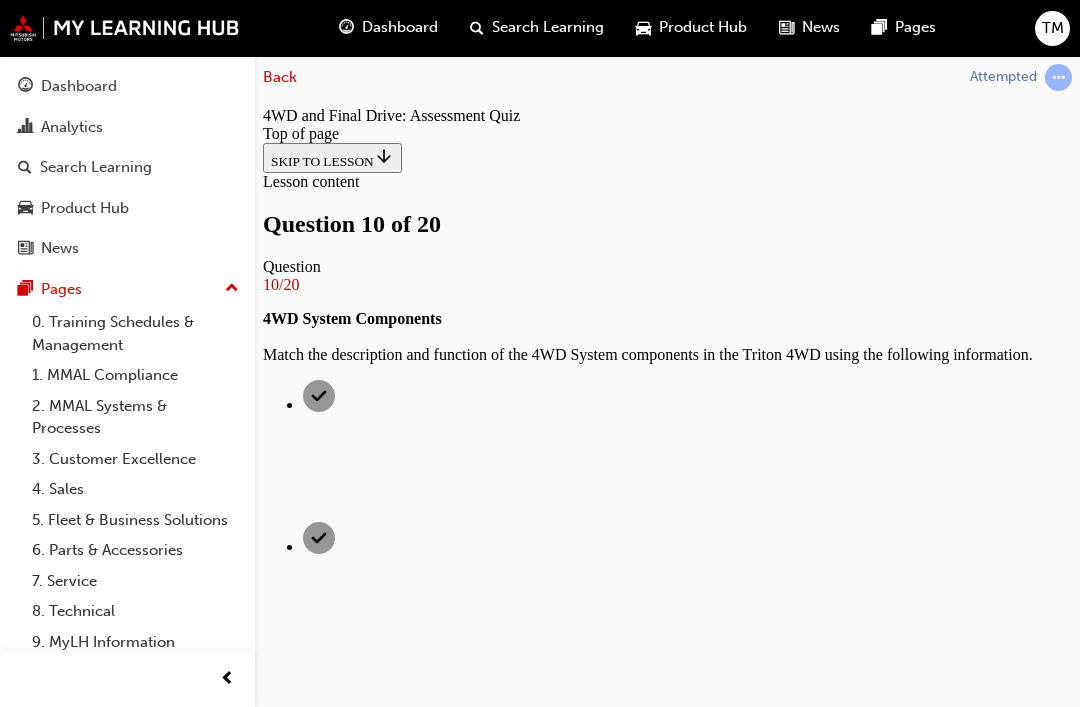 scroll, scrollTop: 208, scrollLeft: 0, axis: vertical 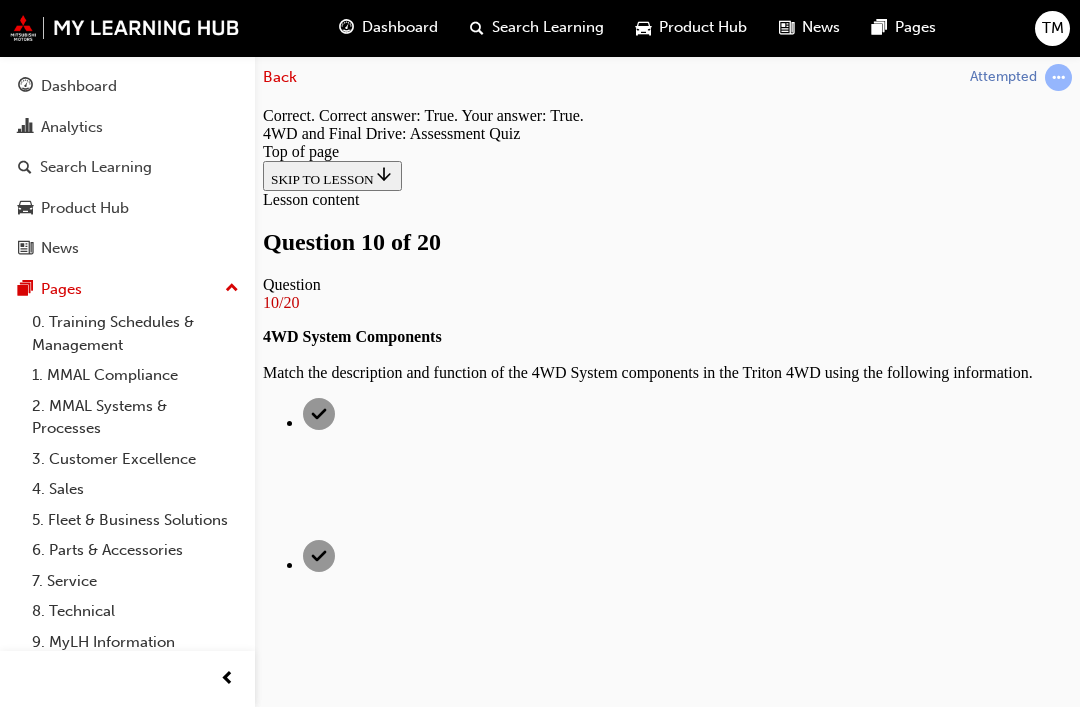 click on "NEXT" at bounding box center [289, 5162] 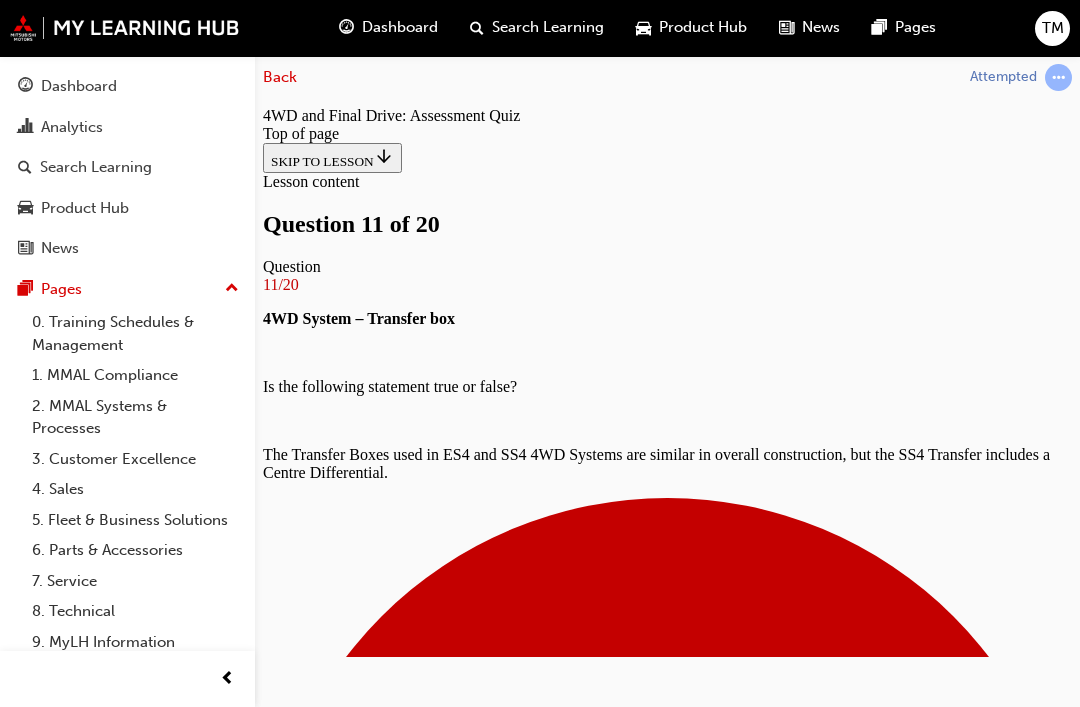 scroll, scrollTop: 218, scrollLeft: 0, axis: vertical 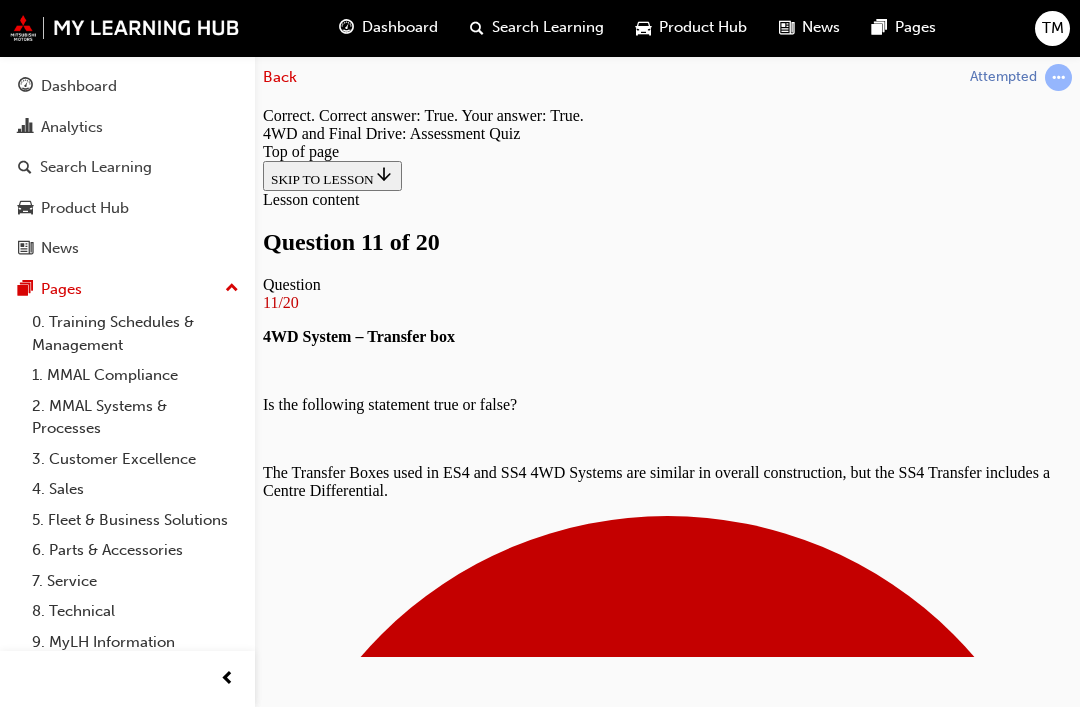 click on "NEXT" at bounding box center (289, 6953) 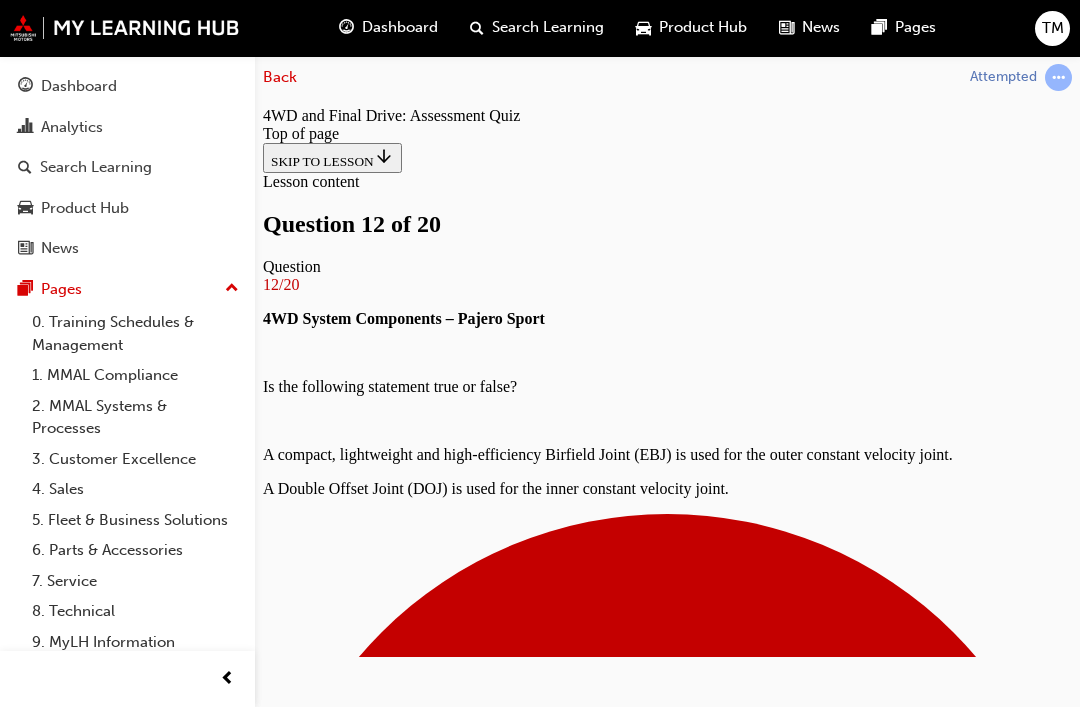 scroll, scrollTop: 385, scrollLeft: 0, axis: vertical 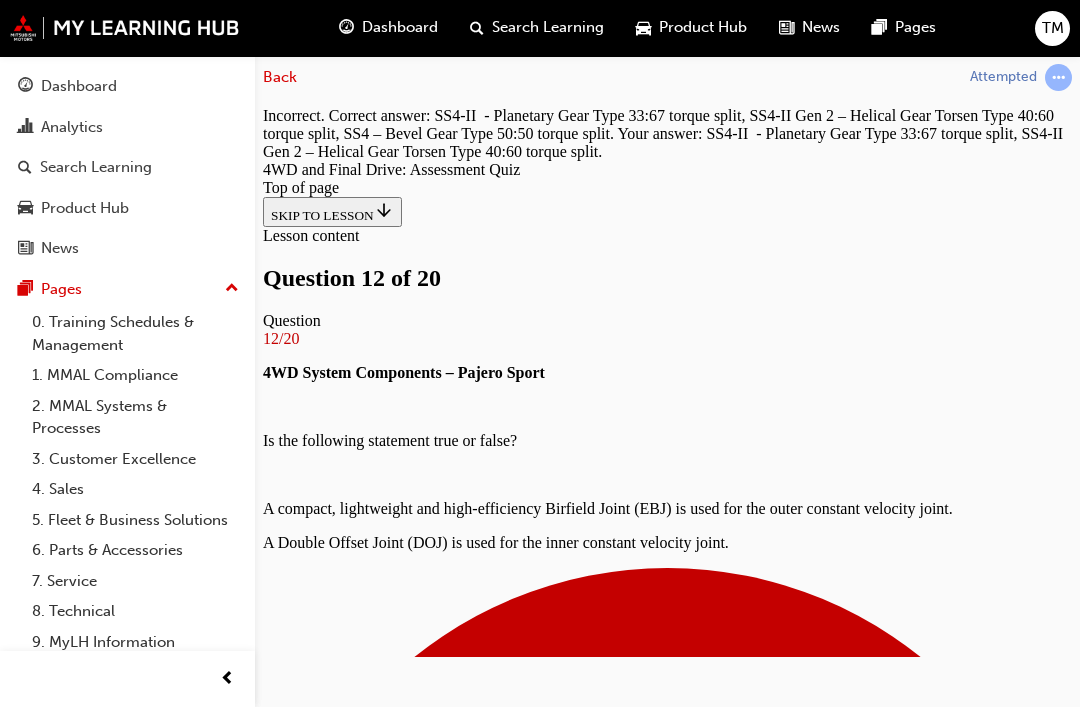 click on "NEXT" at bounding box center (289, 6513) 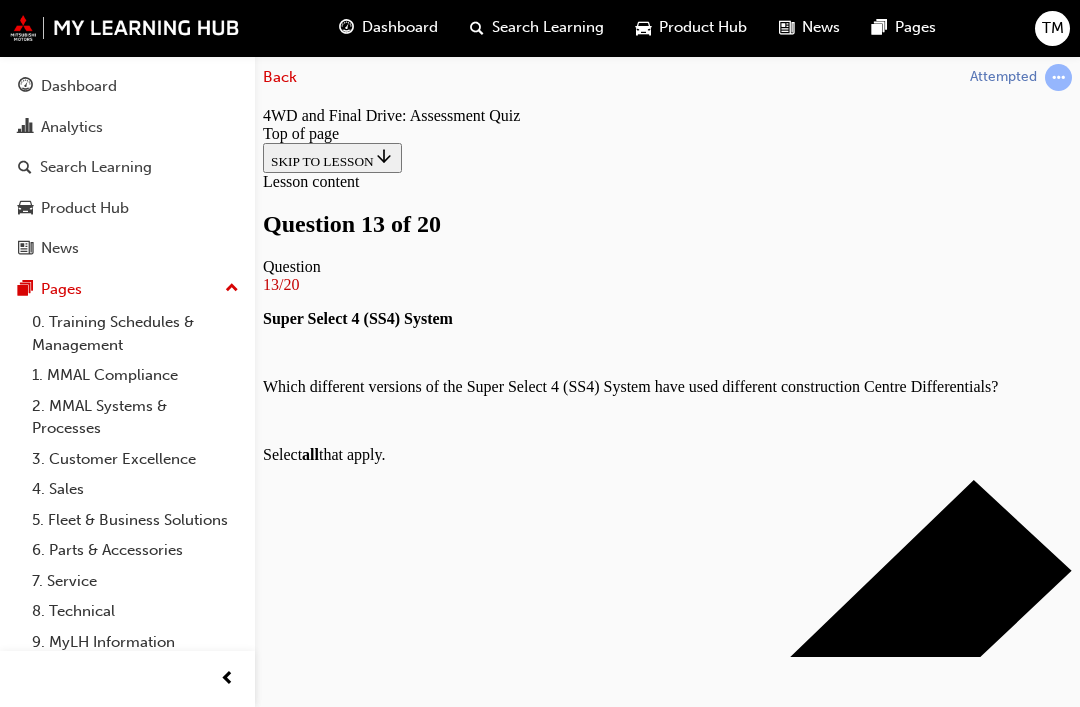 scroll, scrollTop: 454, scrollLeft: 0, axis: vertical 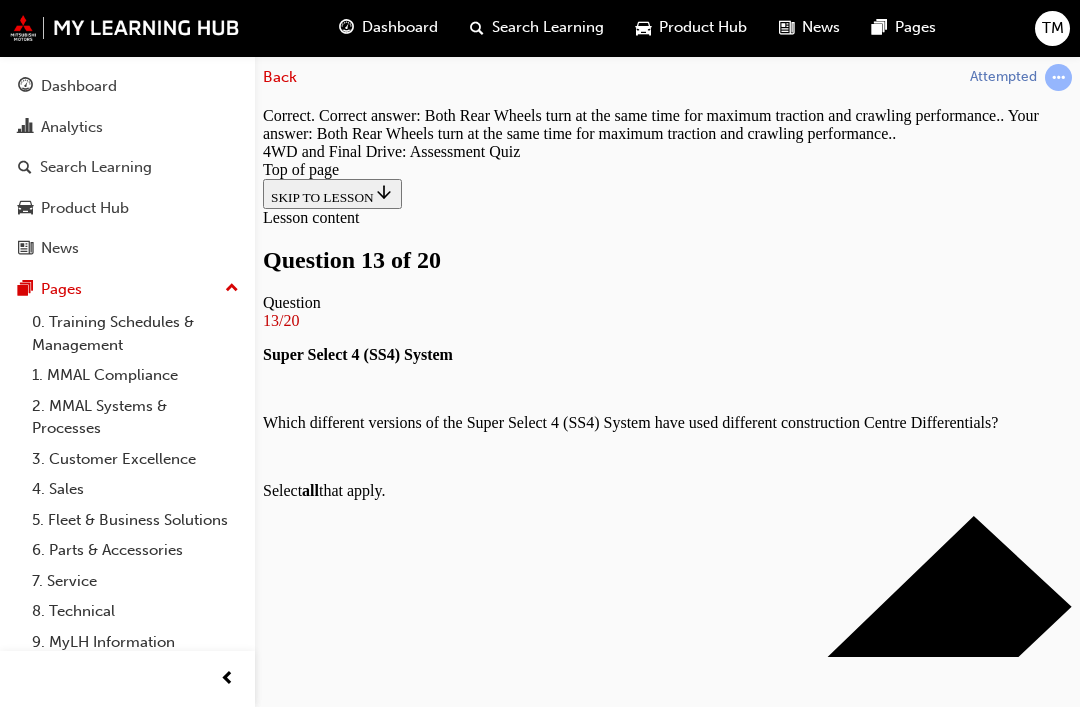 click on "NEXT" at bounding box center [289, 9376] 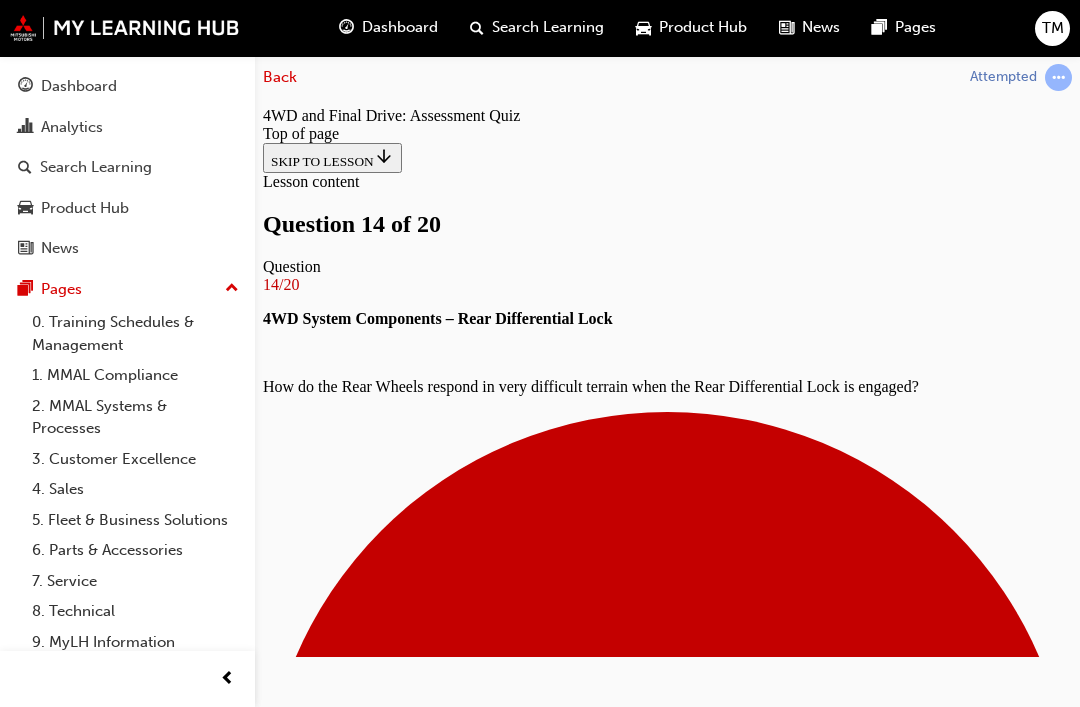 scroll, scrollTop: 533, scrollLeft: 0, axis: vertical 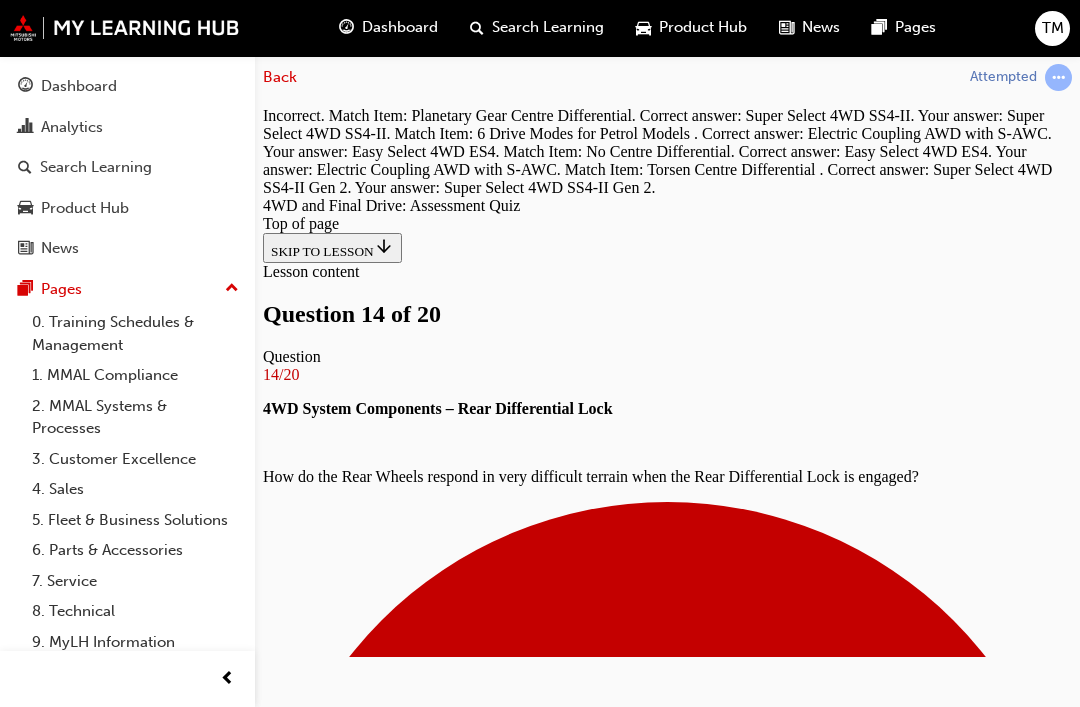 click on "NEXT" at bounding box center [289, 7799] 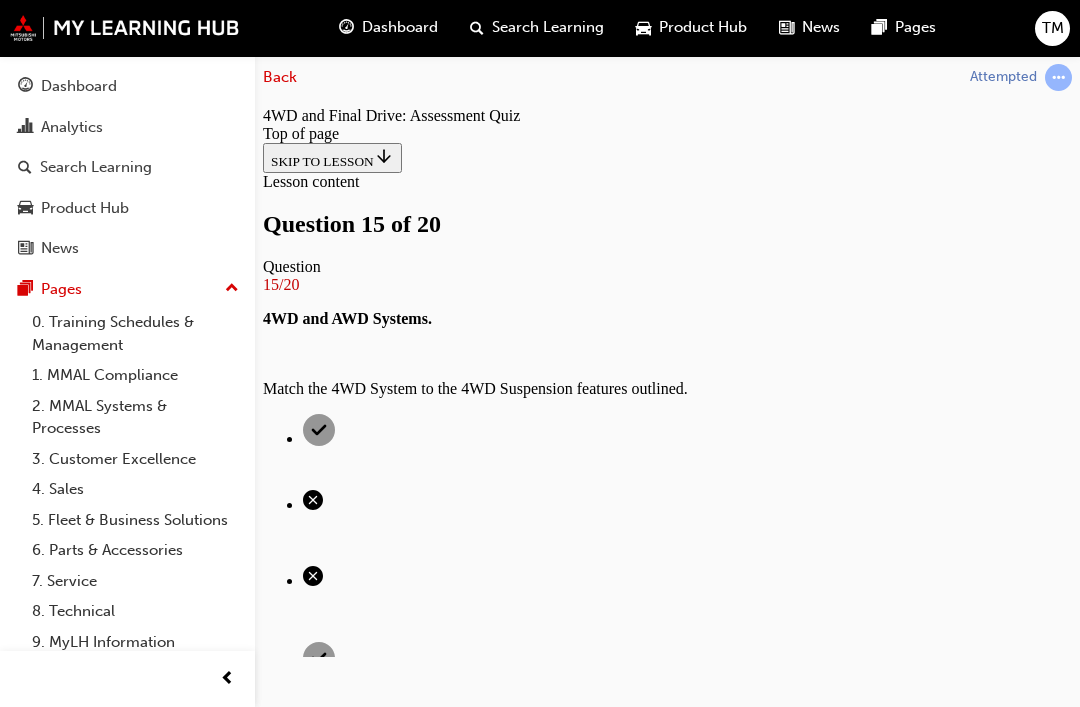 scroll, scrollTop: 300, scrollLeft: 0, axis: vertical 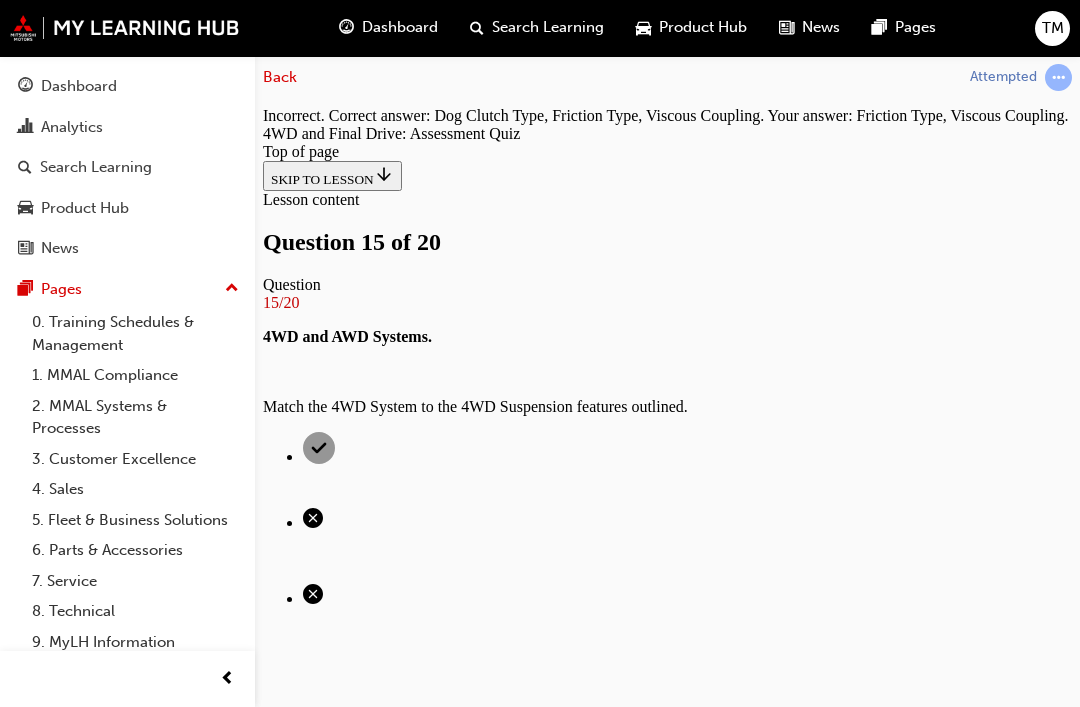 click on "NEXT" at bounding box center (289, 4355) 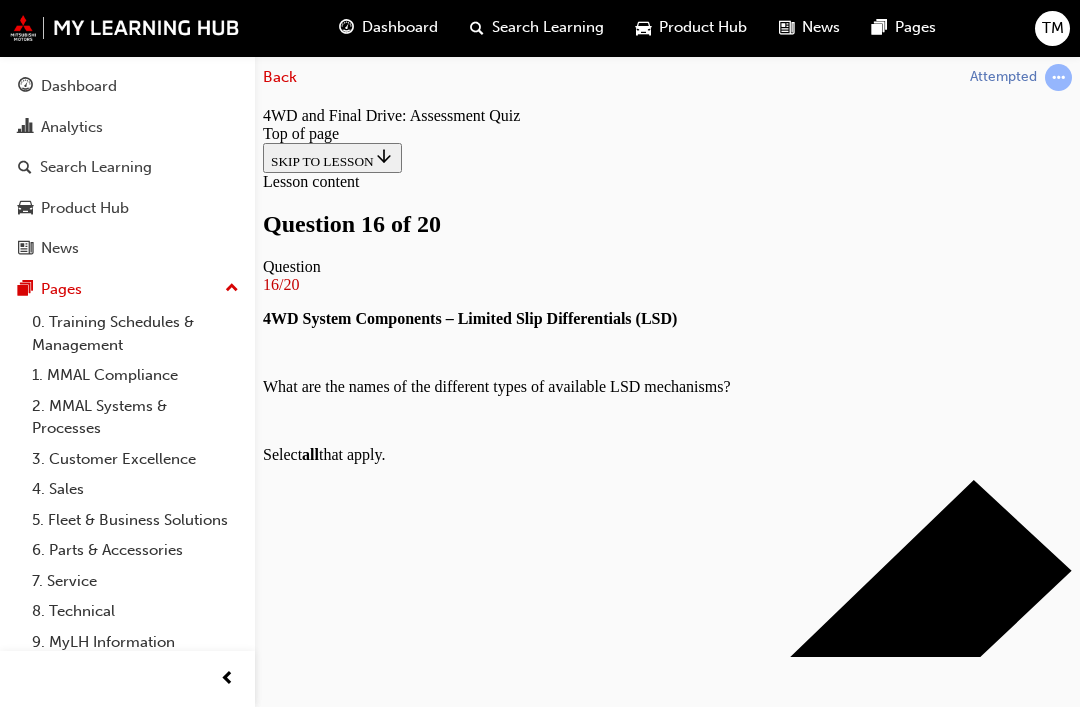 scroll, scrollTop: 263, scrollLeft: 0, axis: vertical 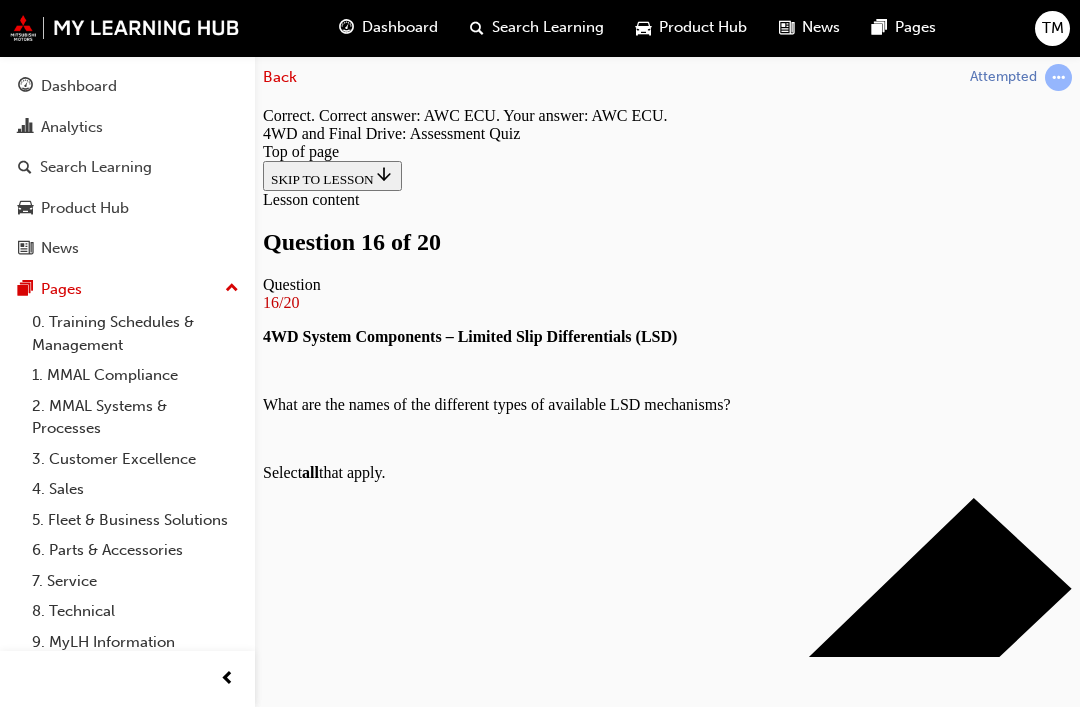 click on "NEXT" at bounding box center (289, 9376) 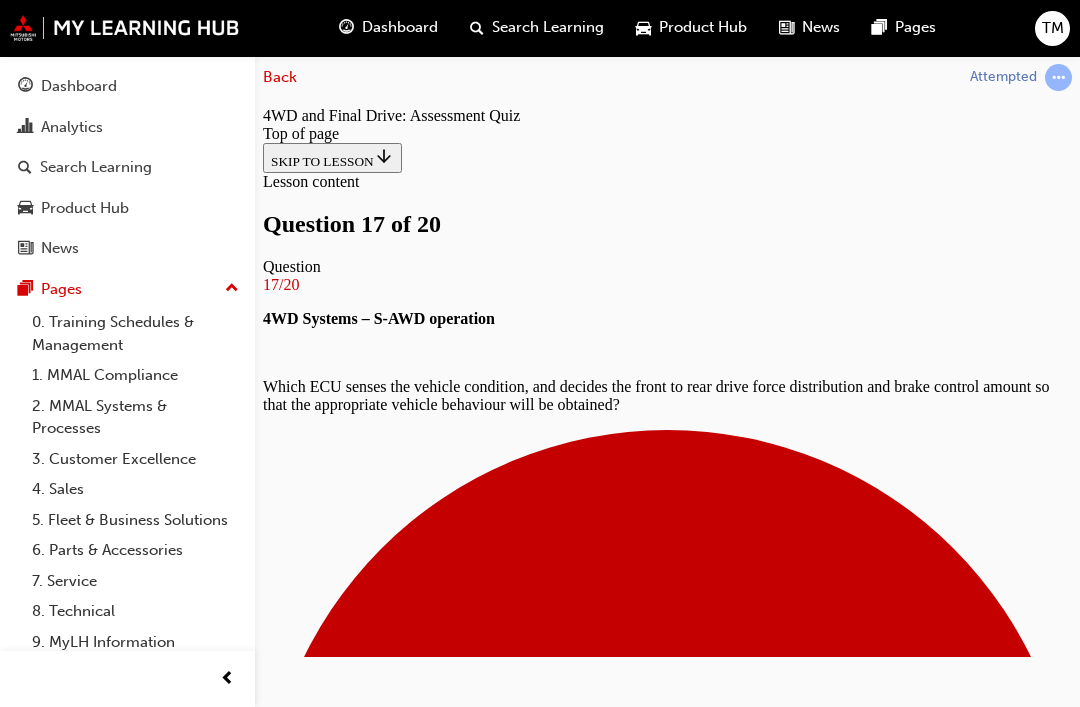 scroll, scrollTop: 384, scrollLeft: 0, axis: vertical 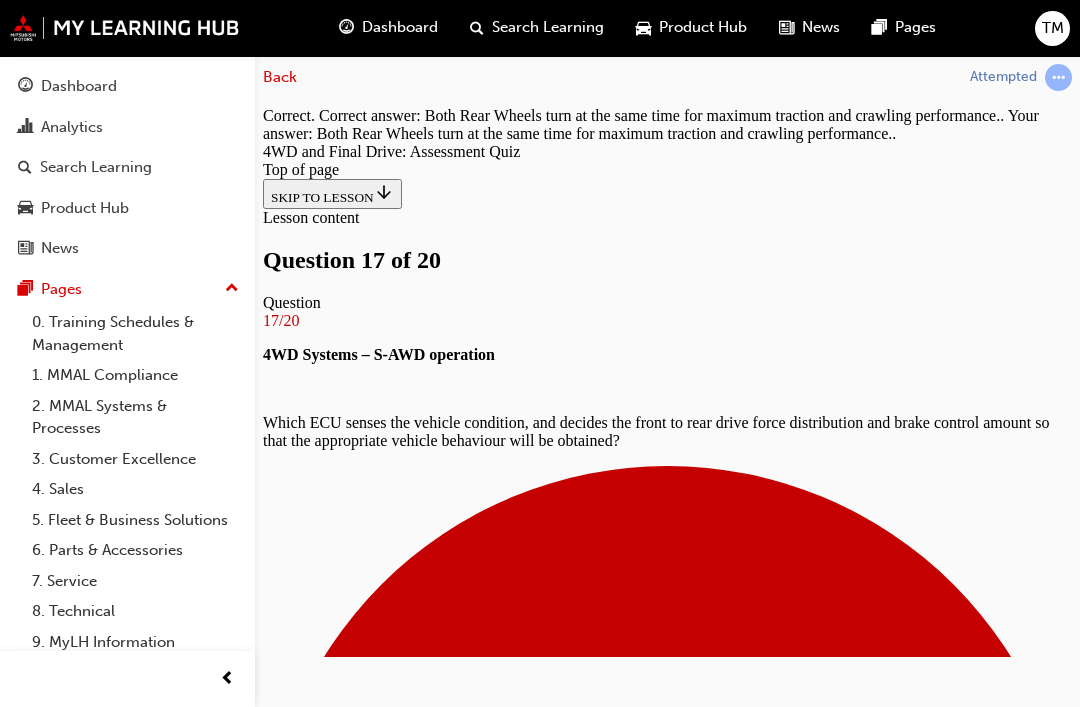 click on "NEXT" at bounding box center (289, 12767) 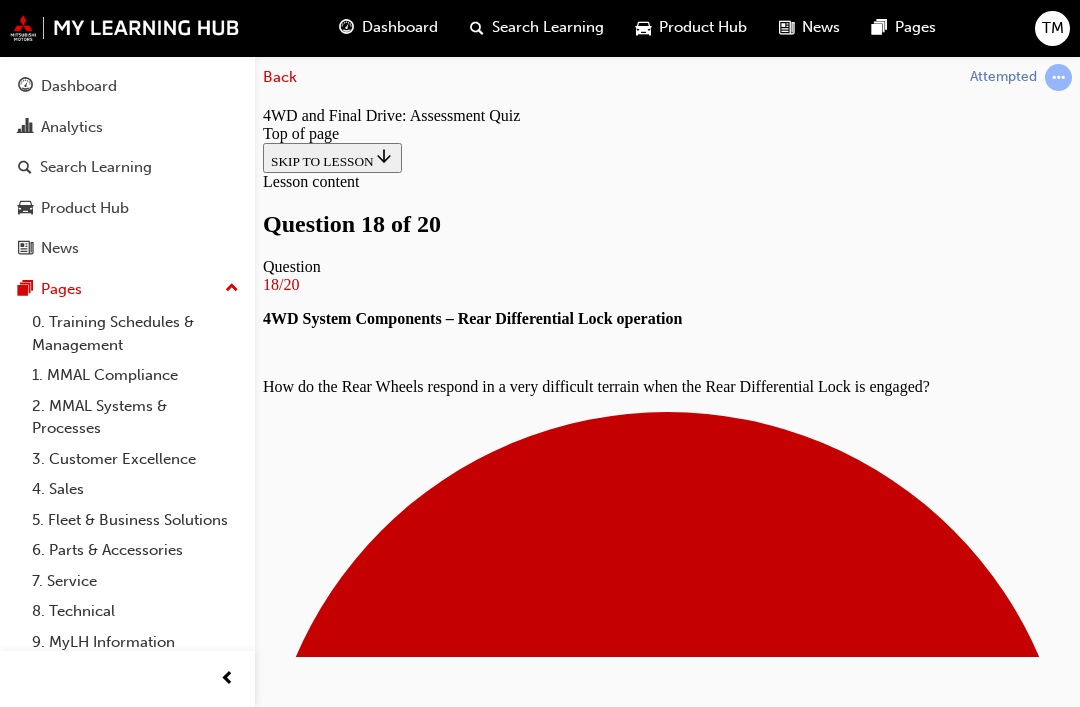 scroll, scrollTop: 336, scrollLeft: 0, axis: vertical 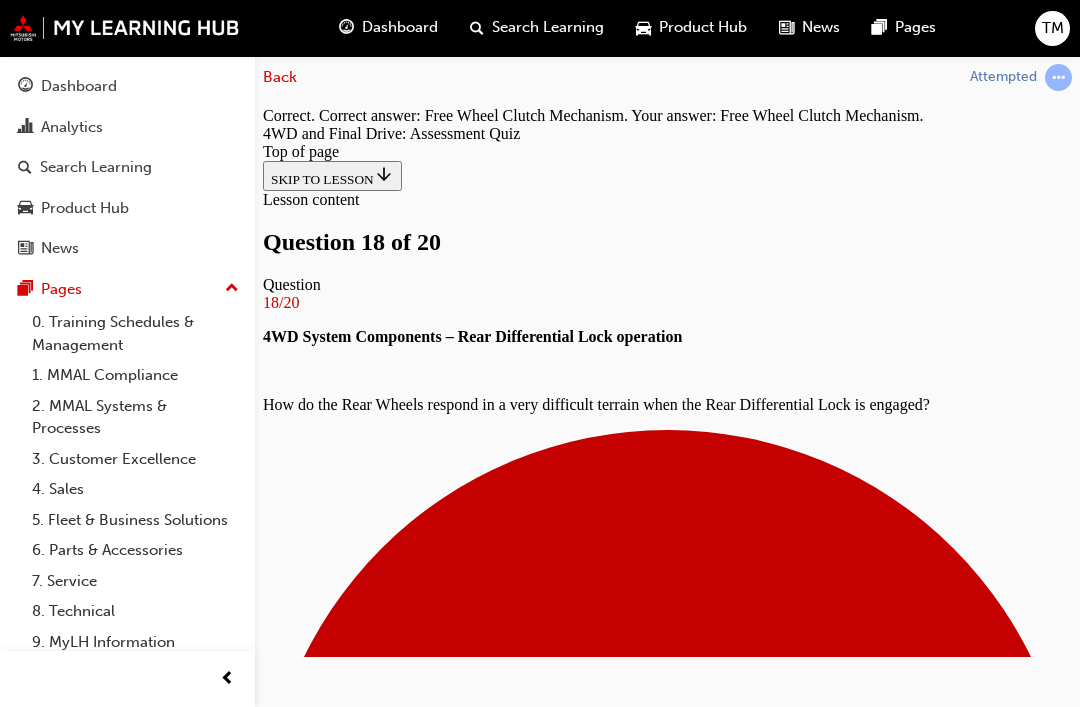 click on "NEXT" at bounding box center [289, 12767] 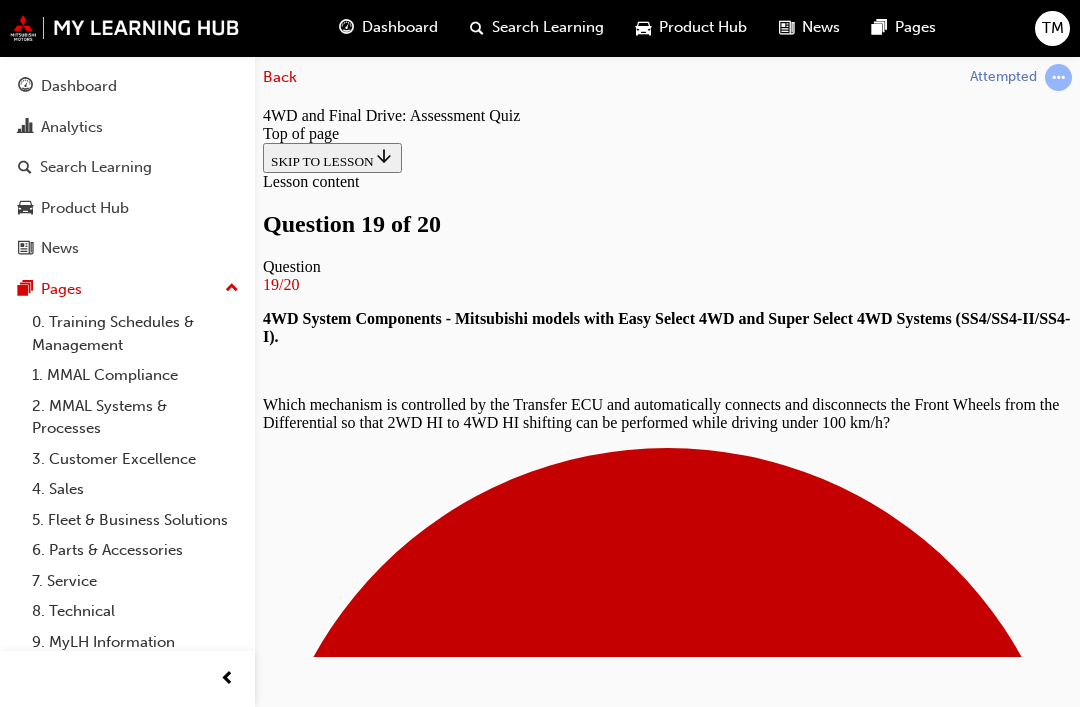 scroll, scrollTop: 249, scrollLeft: 0, axis: vertical 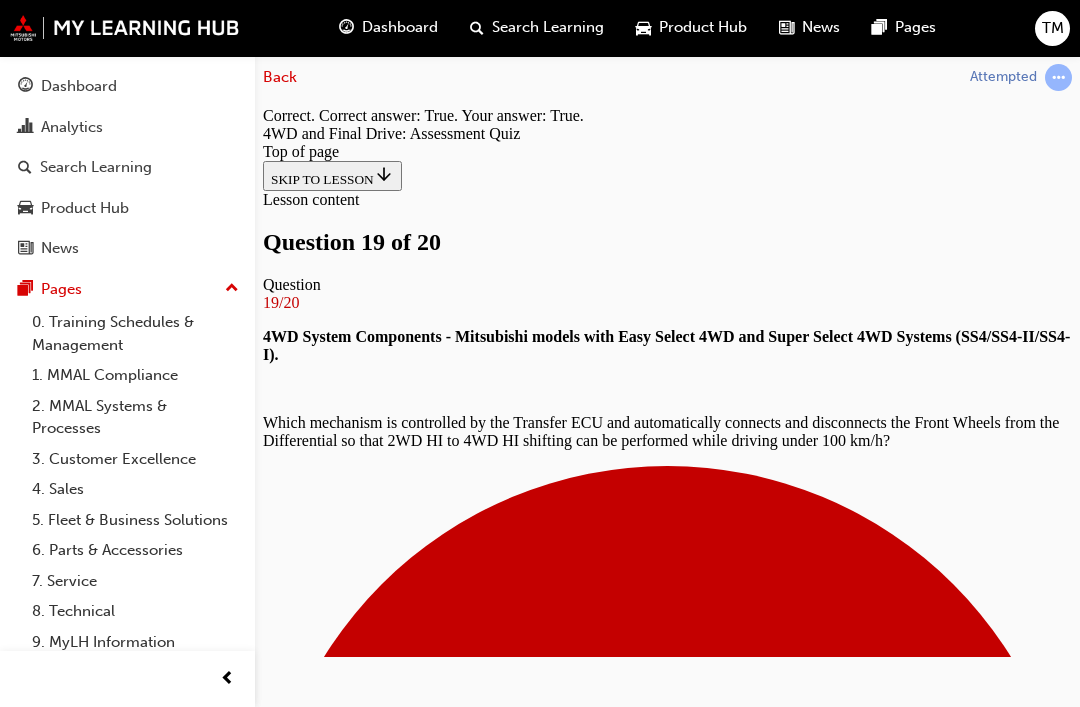 click on "NEXT" at bounding box center (289, 9886) 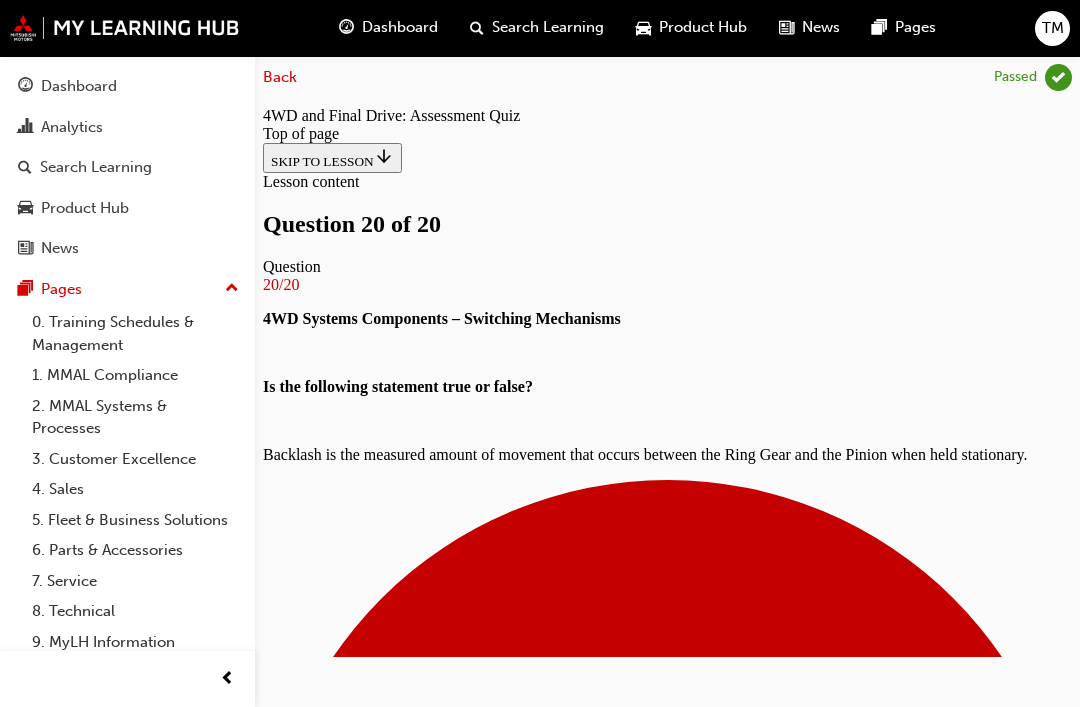 scroll, scrollTop: 391, scrollLeft: 0, axis: vertical 